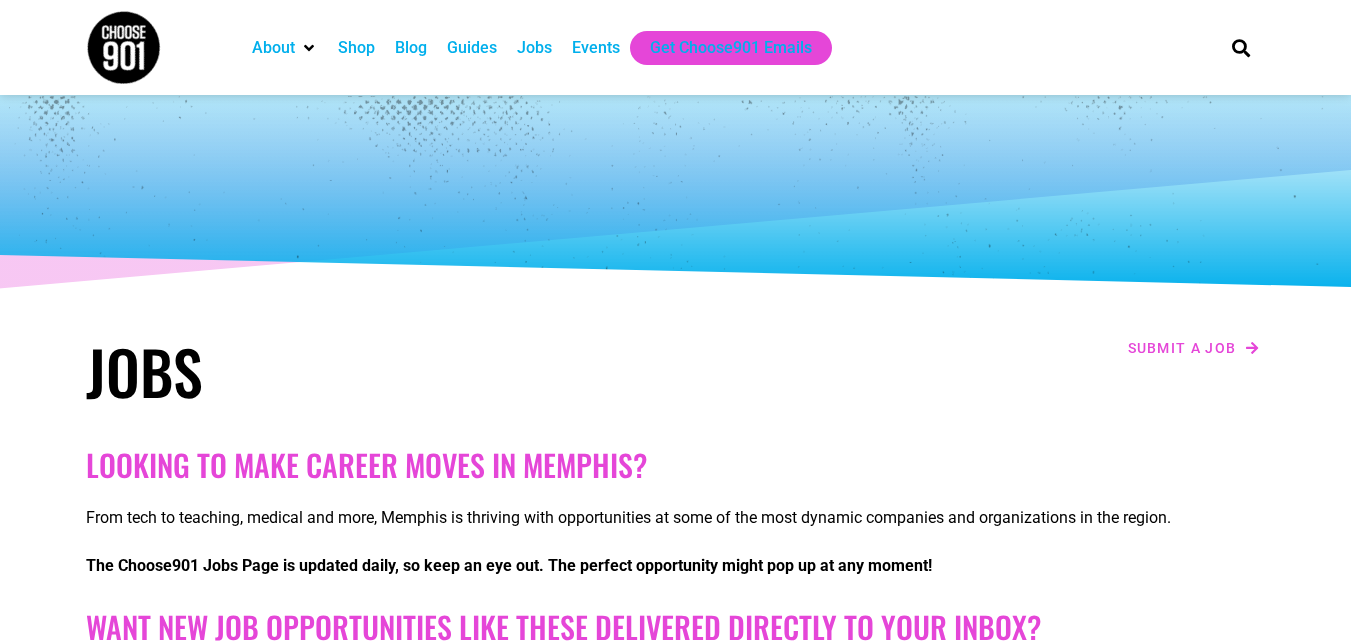 scroll, scrollTop: 0, scrollLeft: 0, axis: both 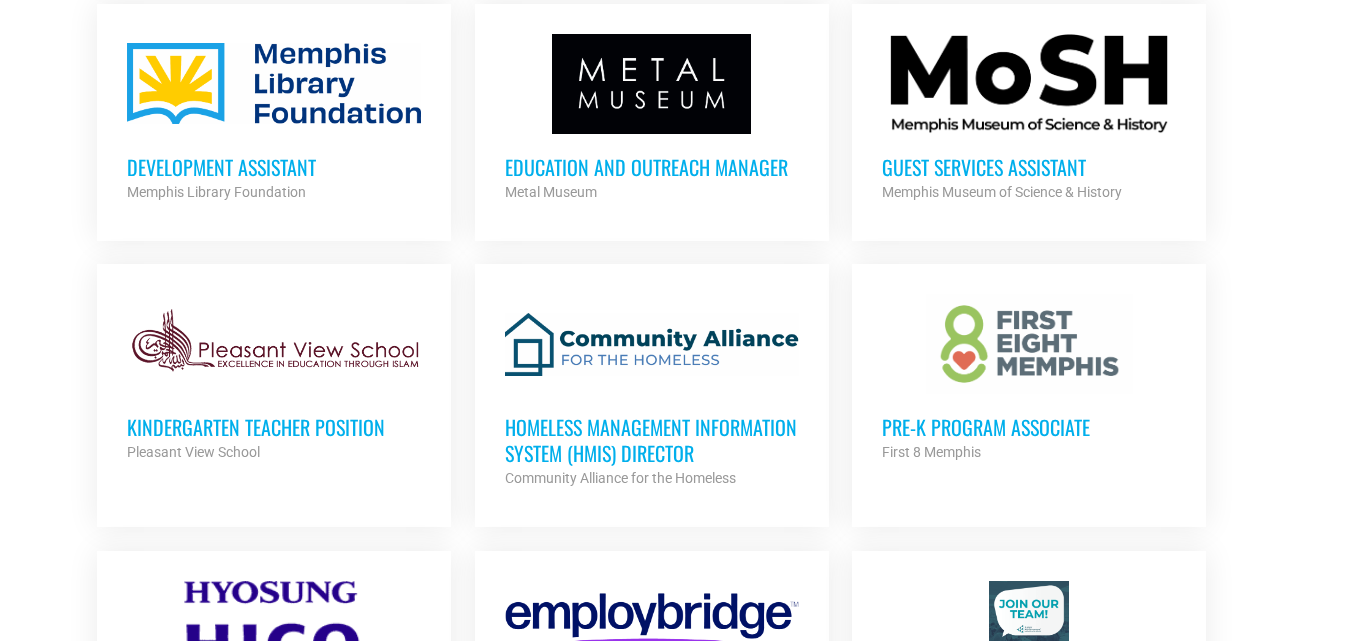 click at bounding box center (652, 344) 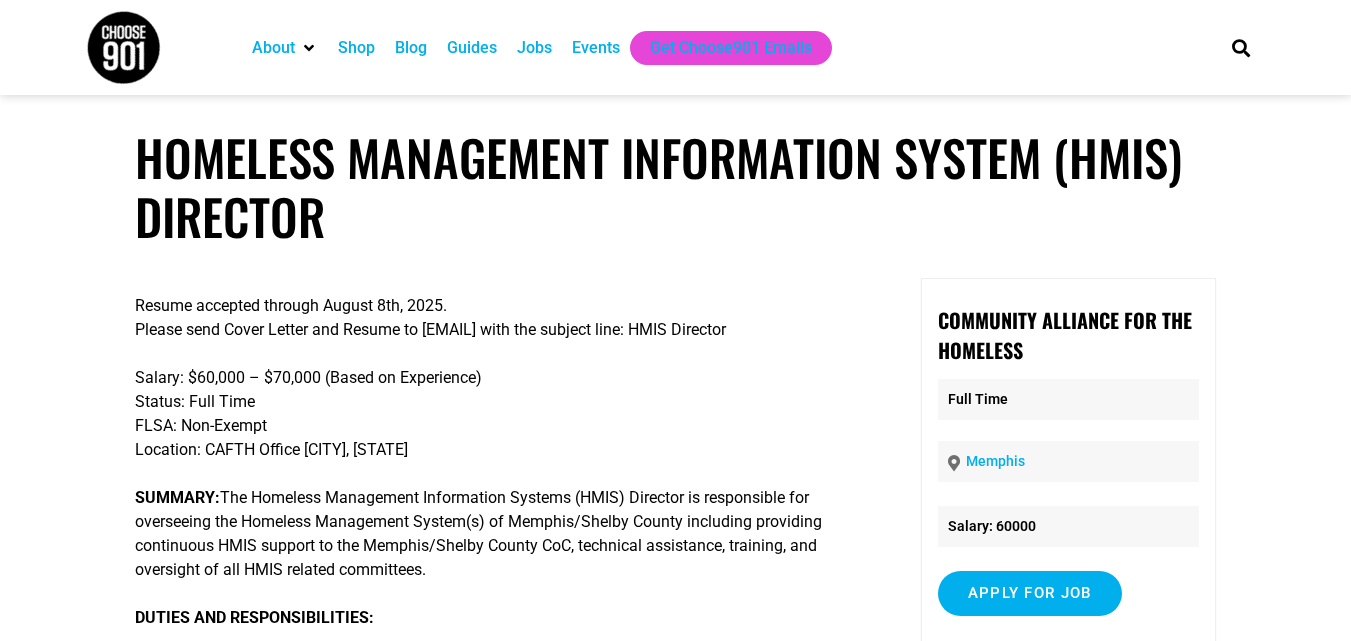 scroll, scrollTop: 0, scrollLeft: 0, axis: both 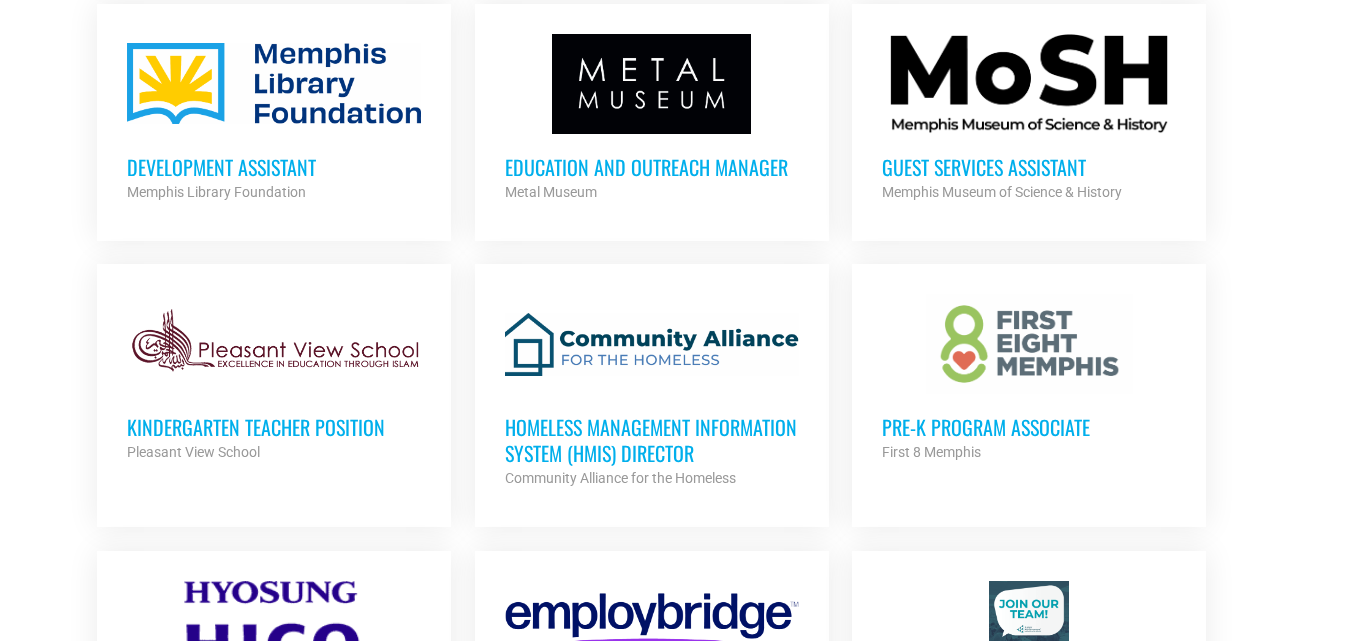 click on "Pre-K Program Associate" at bounding box center [1029, 427] 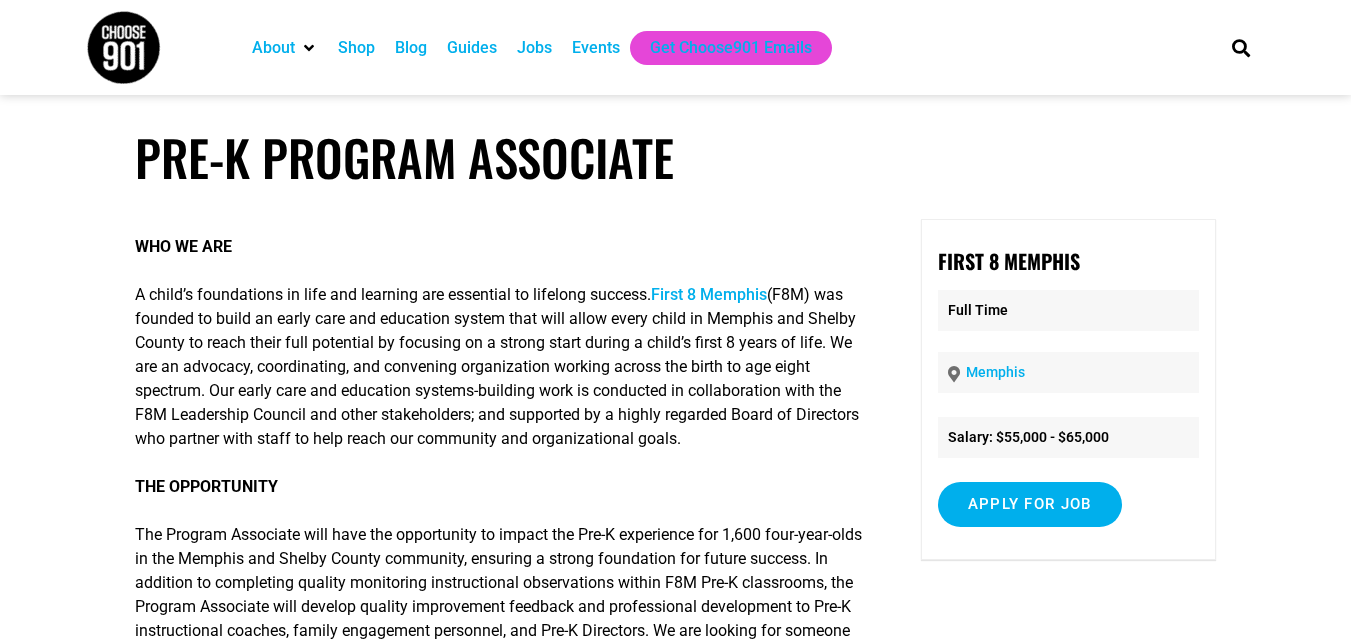 scroll, scrollTop: 0, scrollLeft: 0, axis: both 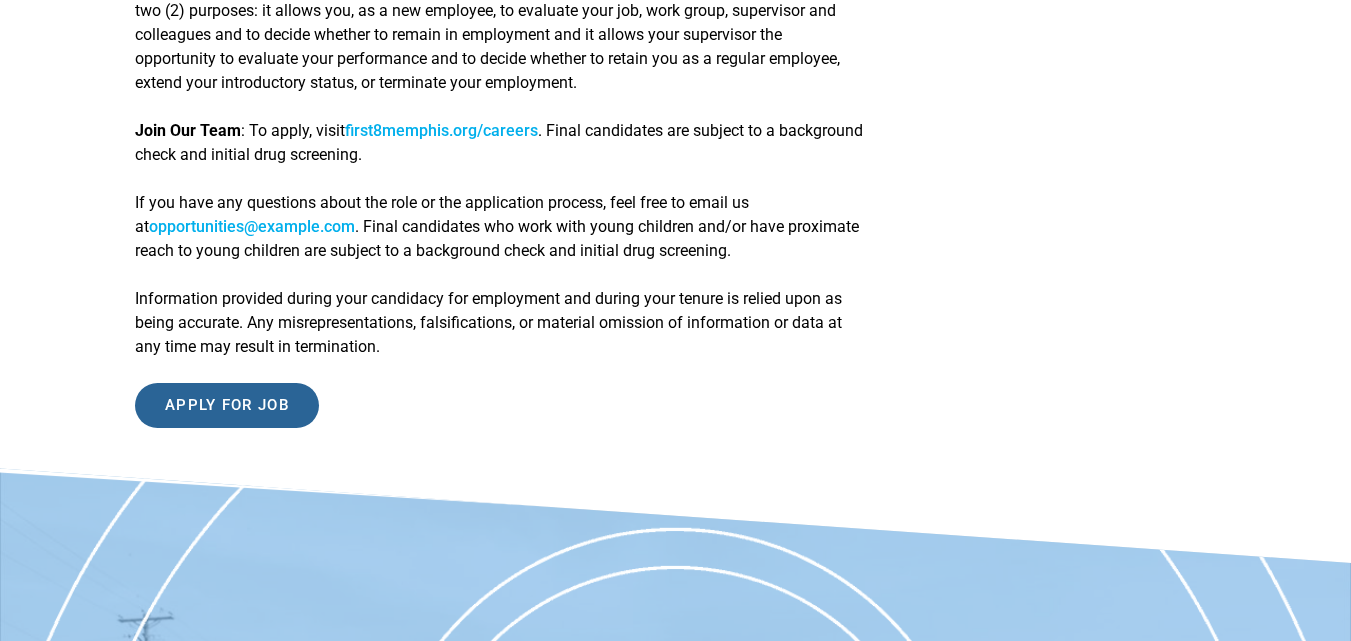 click on "Apply for job" at bounding box center (227, 405) 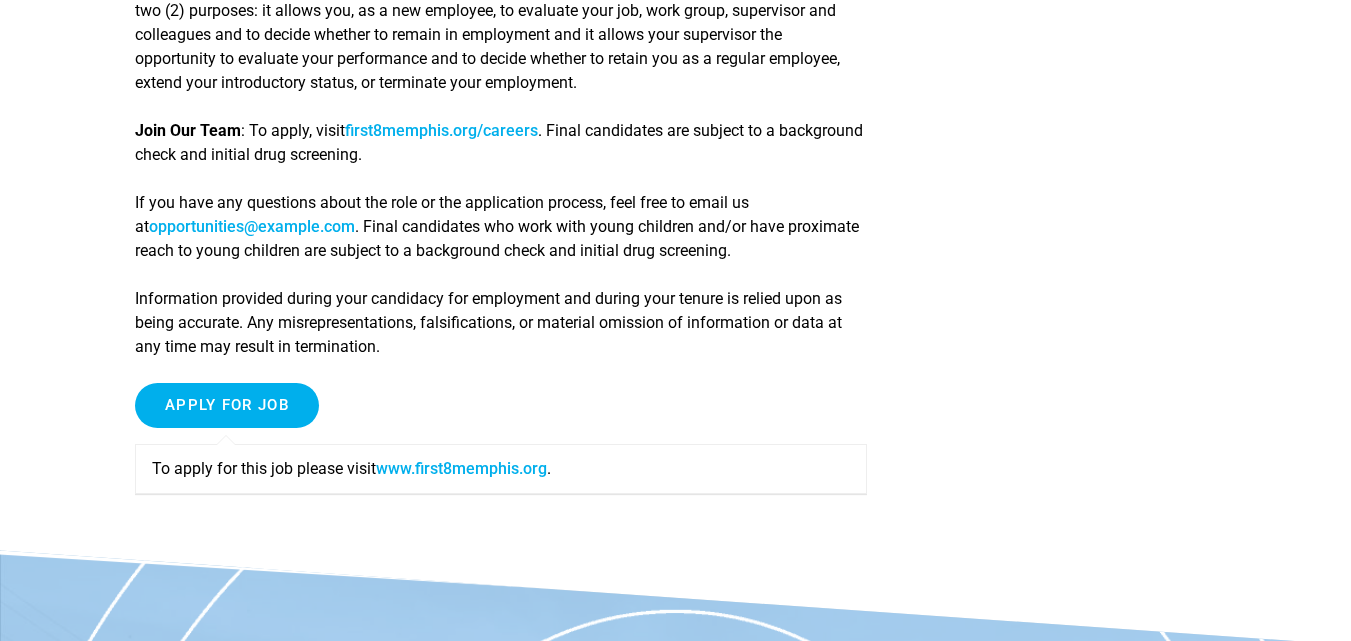 click on "www.first8memphis.org" at bounding box center (461, 468) 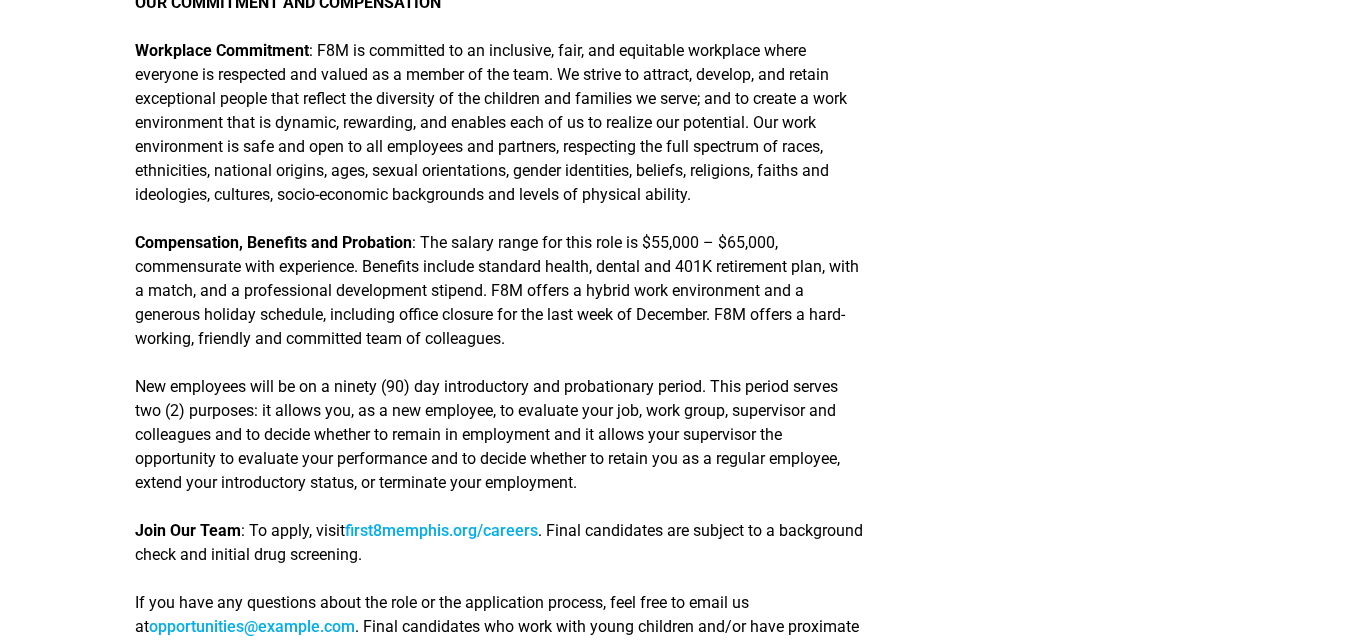 scroll, scrollTop: 2000, scrollLeft: 0, axis: vertical 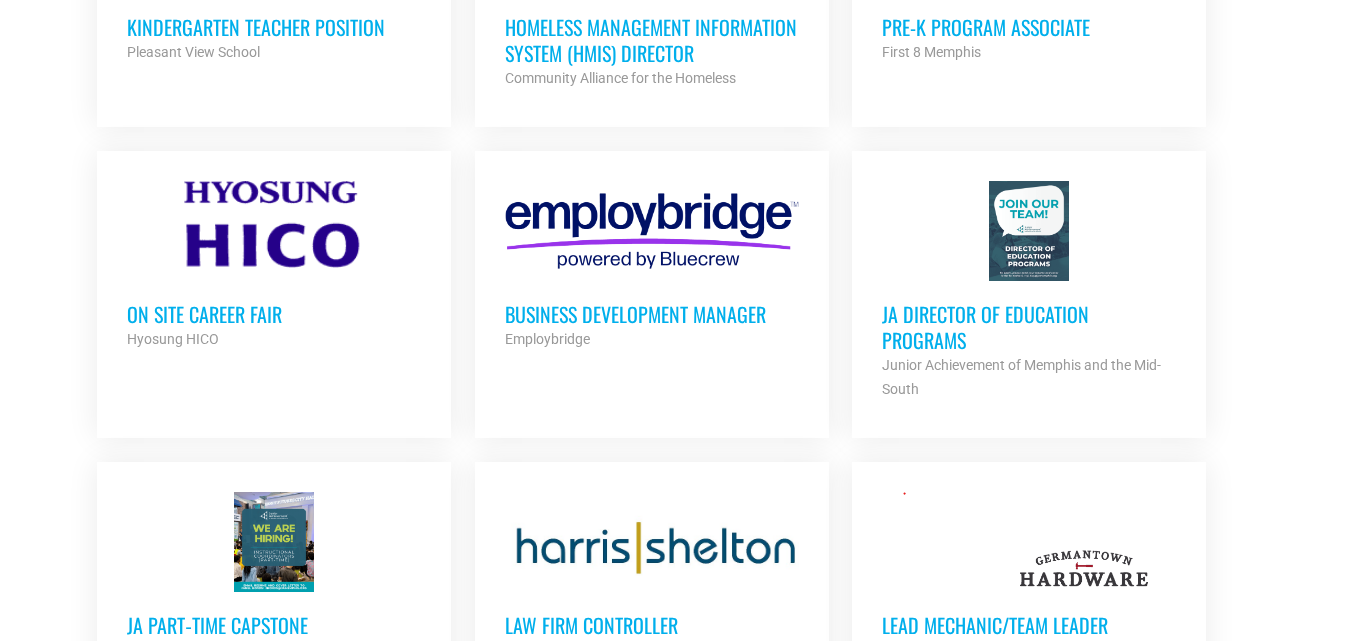 click on "JA Director of Education Programs" at bounding box center [1029, 327] 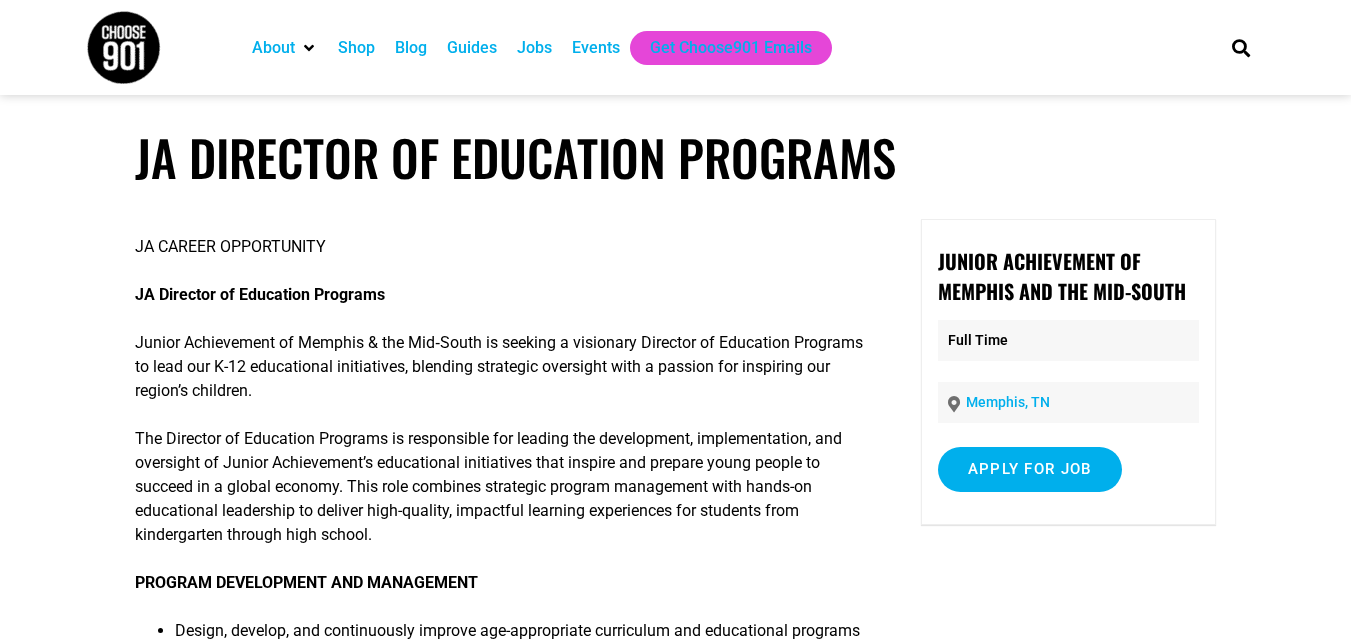 scroll, scrollTop: 0, scrollLeft: 0, axis: both 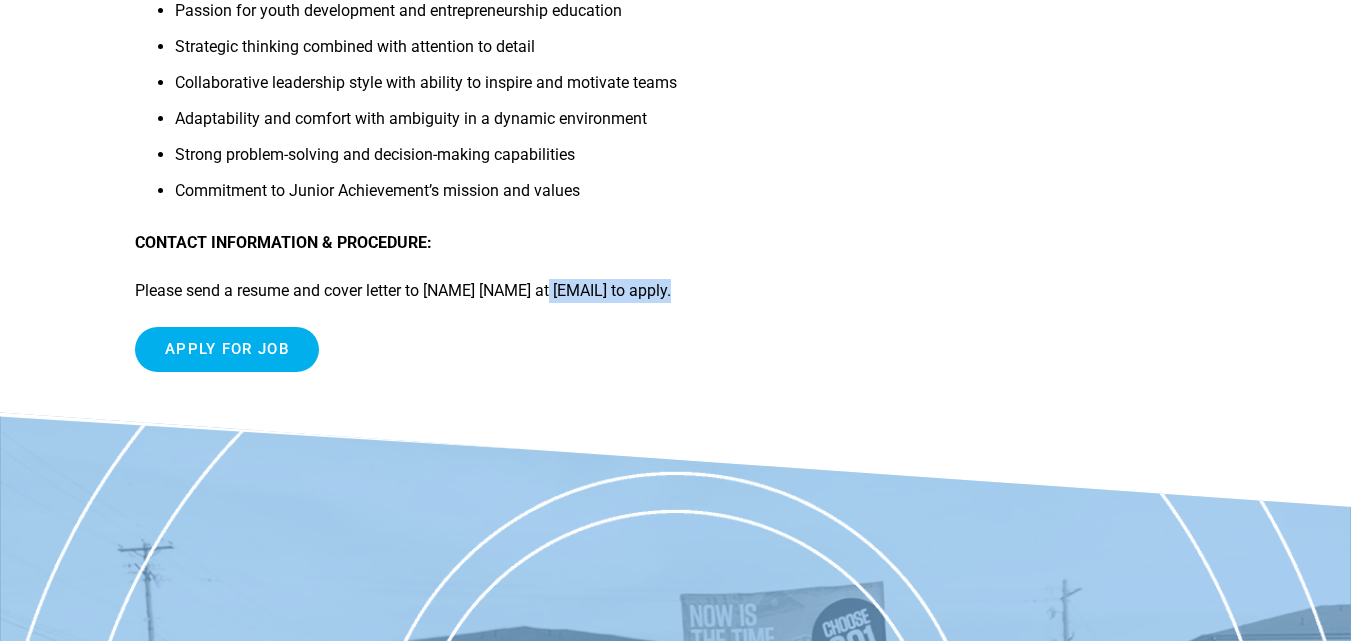 drag, startPoint x: 529, startPoint y: 293, endPoint x: 675, endPoint y: 299, distance: 146.12323 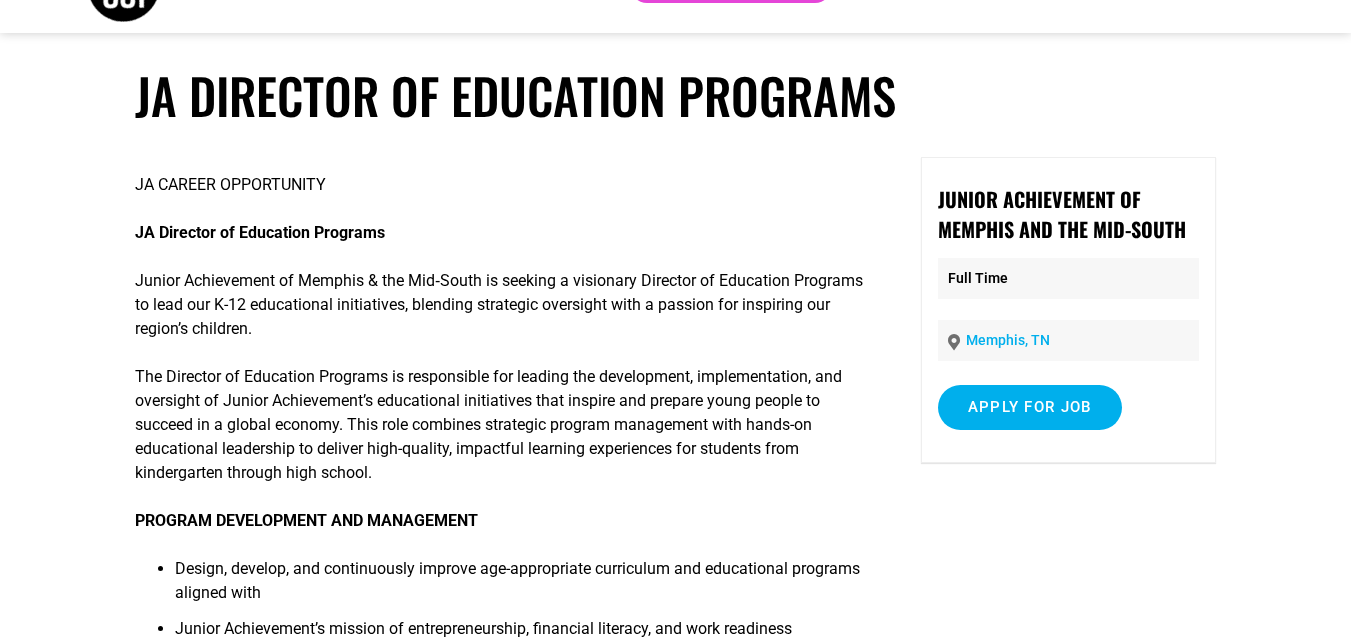 scroll, scrollTop: 0, scrollLeft: 0, axis: both 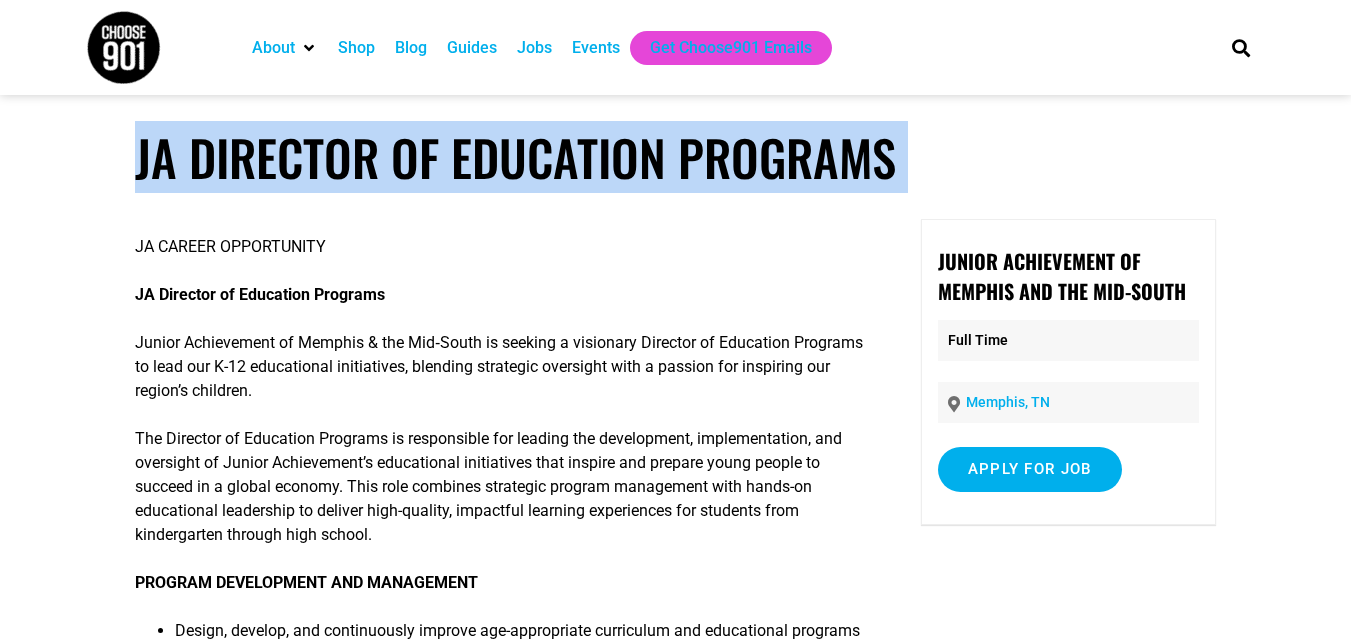 drag, startPoint x: 137, startPoint y: 180, endPoint x: 894, endPoint y: 195, distance: 757.1486 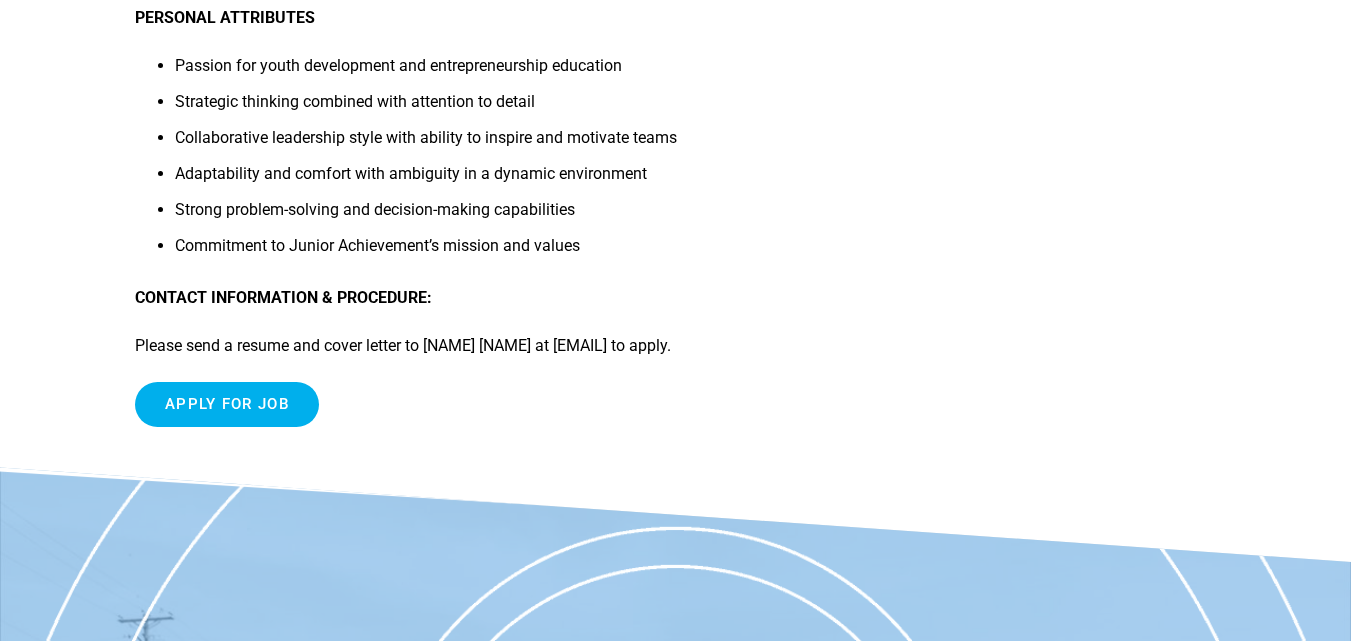 scroll, scrollTop: 2300, scrollLeft: 0, axis: vertical 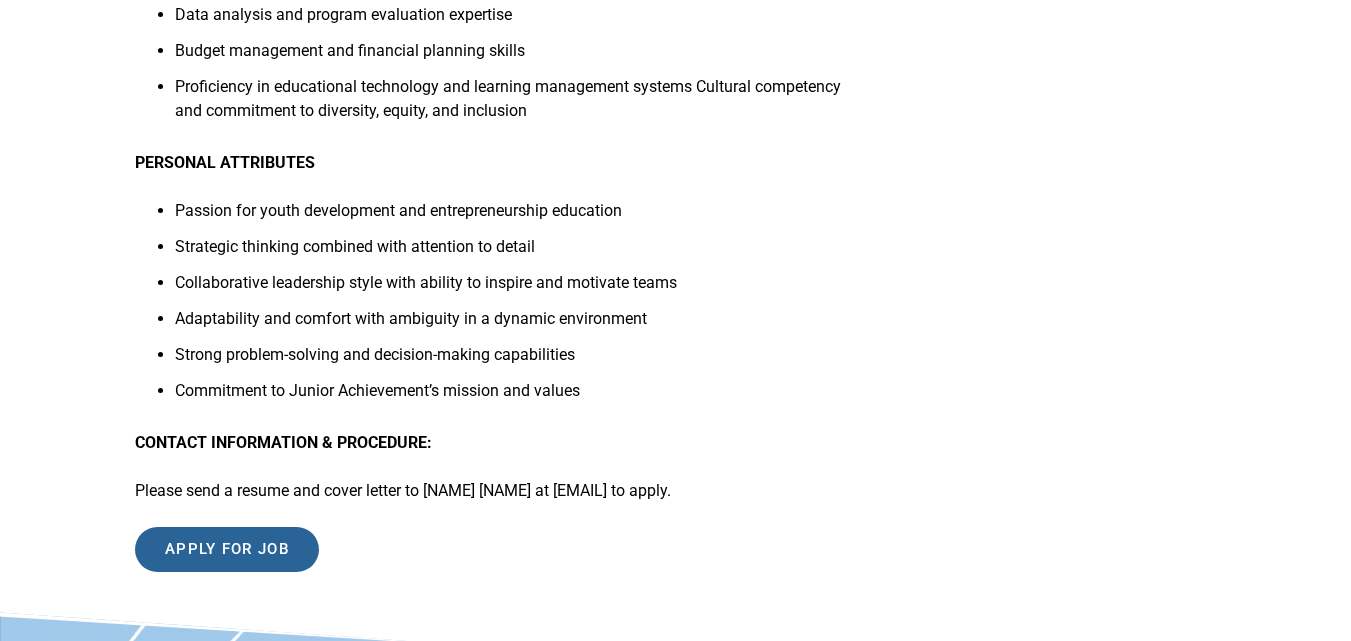 click on "Apply for job" at bounding box center (227, 549) 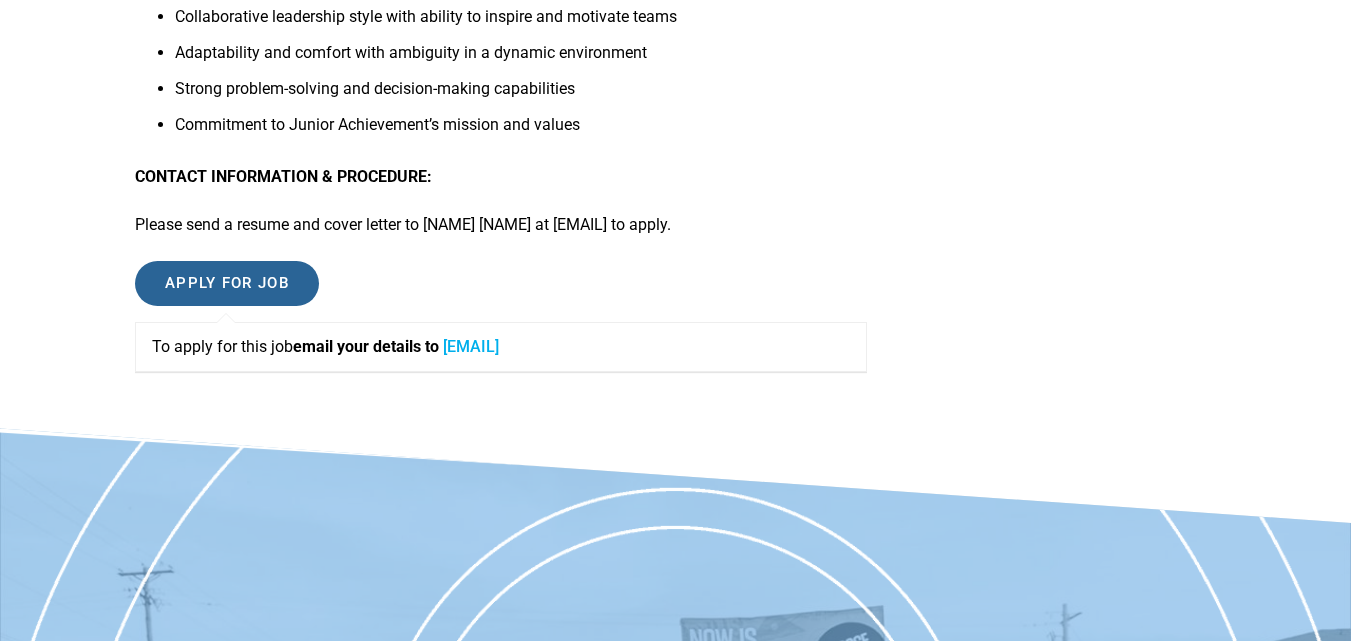 scroll, scrollTop: 2600, scrollLeft: 0, axis: vertical 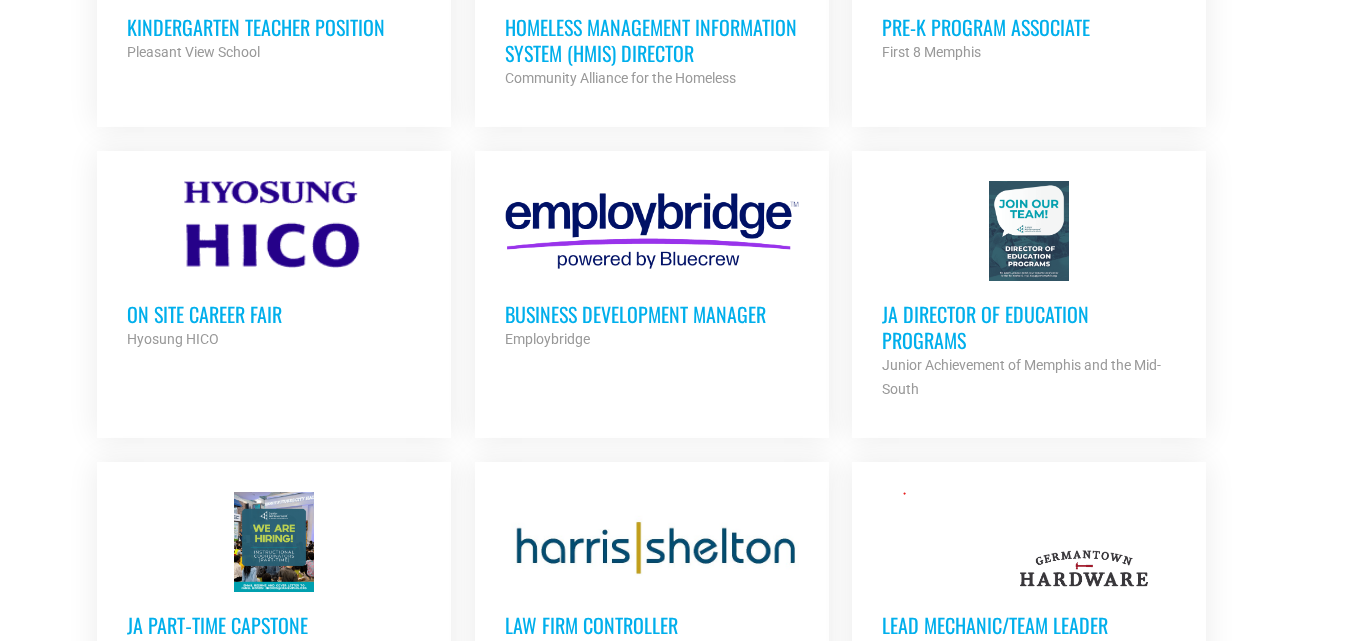 click on "JA Director of Education Programs" at bounding box center [1029, 327] 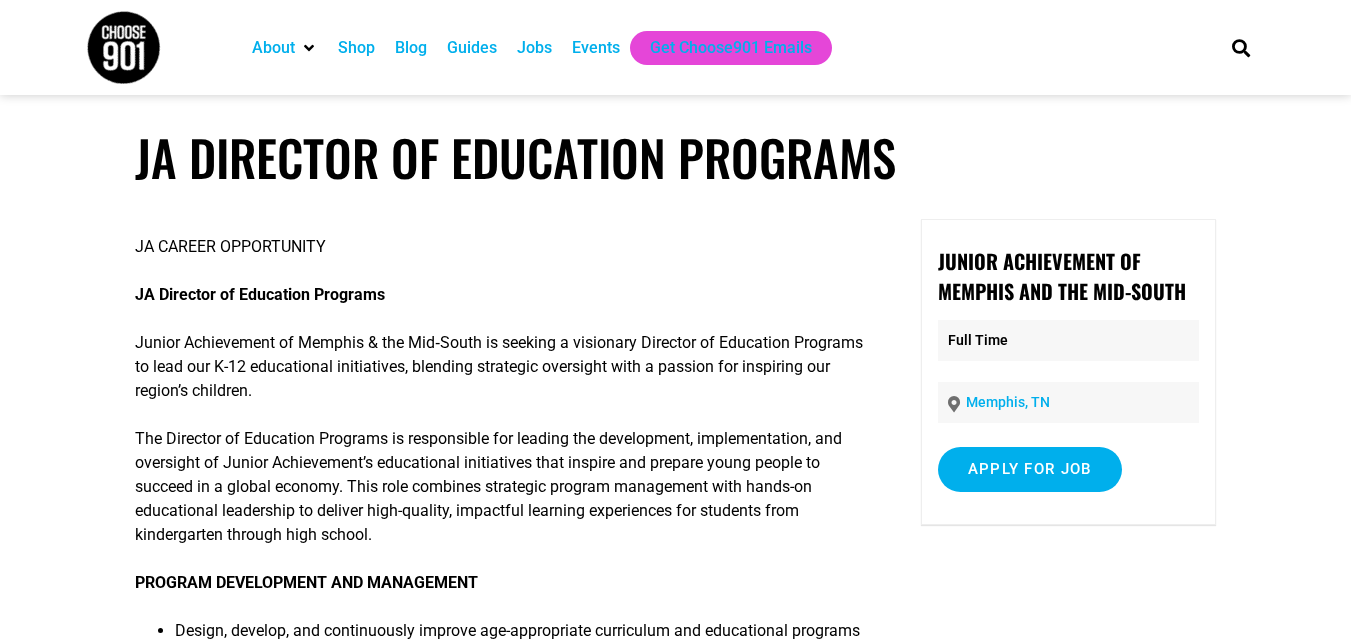scroll, scrollTop: 0, scrollLeft: 0, axis: both 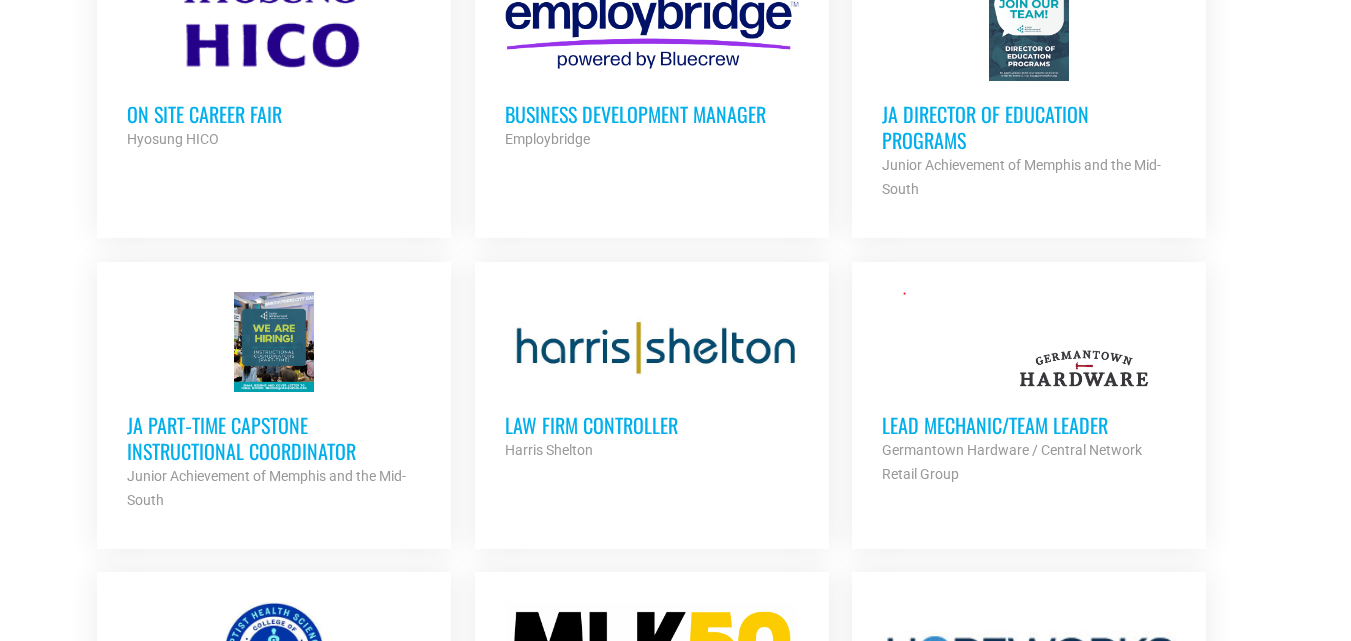 click on "JA Part‐time Capstone Instructional Coordinator" at bounding box center (274, 438) 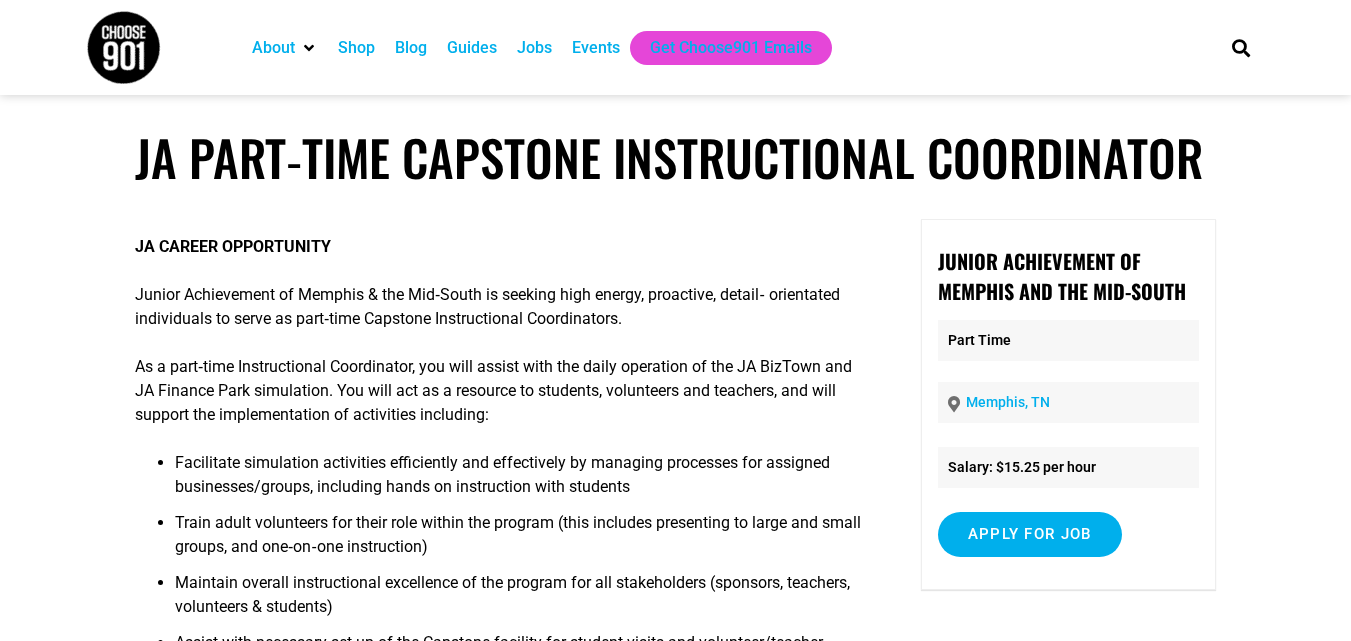 scroll, scrollTop: 0, scrollLeft: 0, axis: both 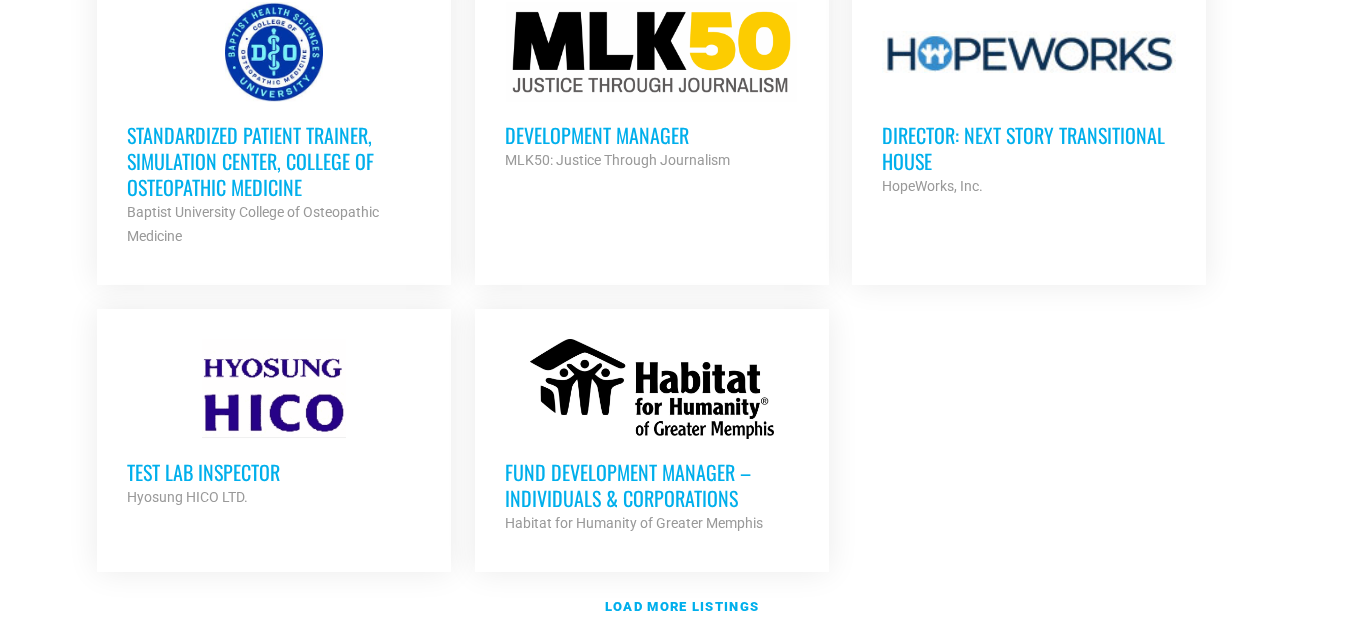 click on "Fund Development Manager – Individuals & Corporations" at bounding box center [652, 485] 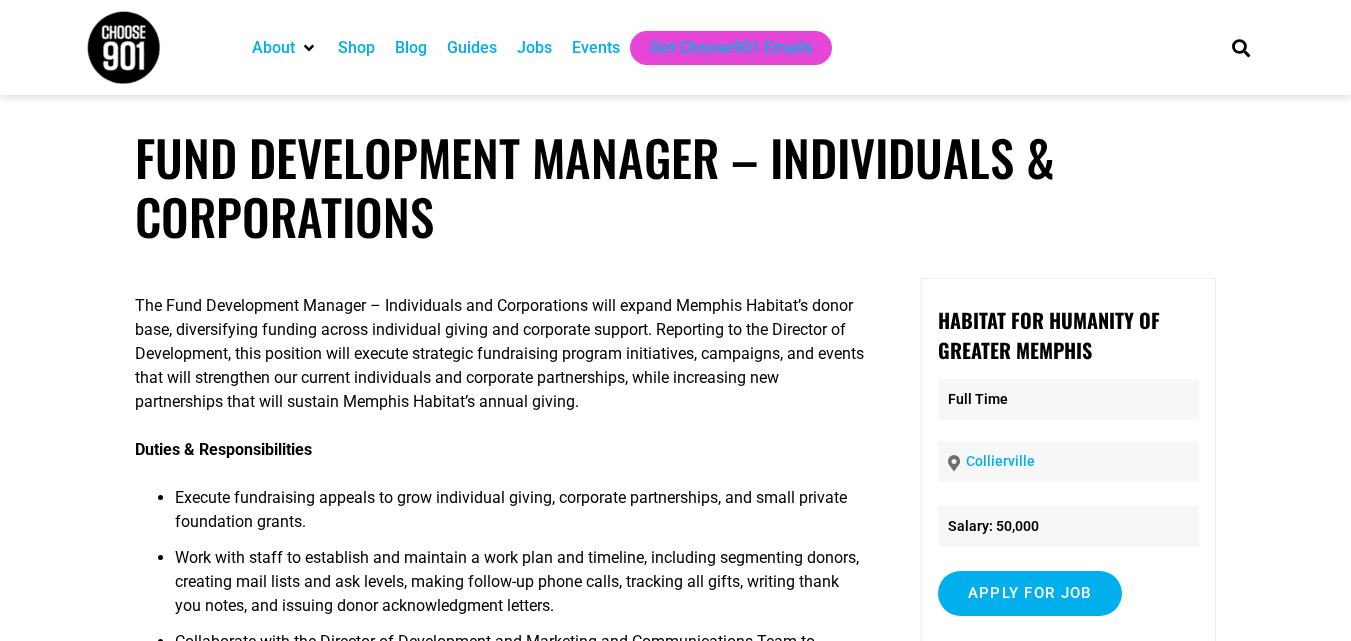 scroll, scrollTop: 0, scrollLeft: 0, axis: both 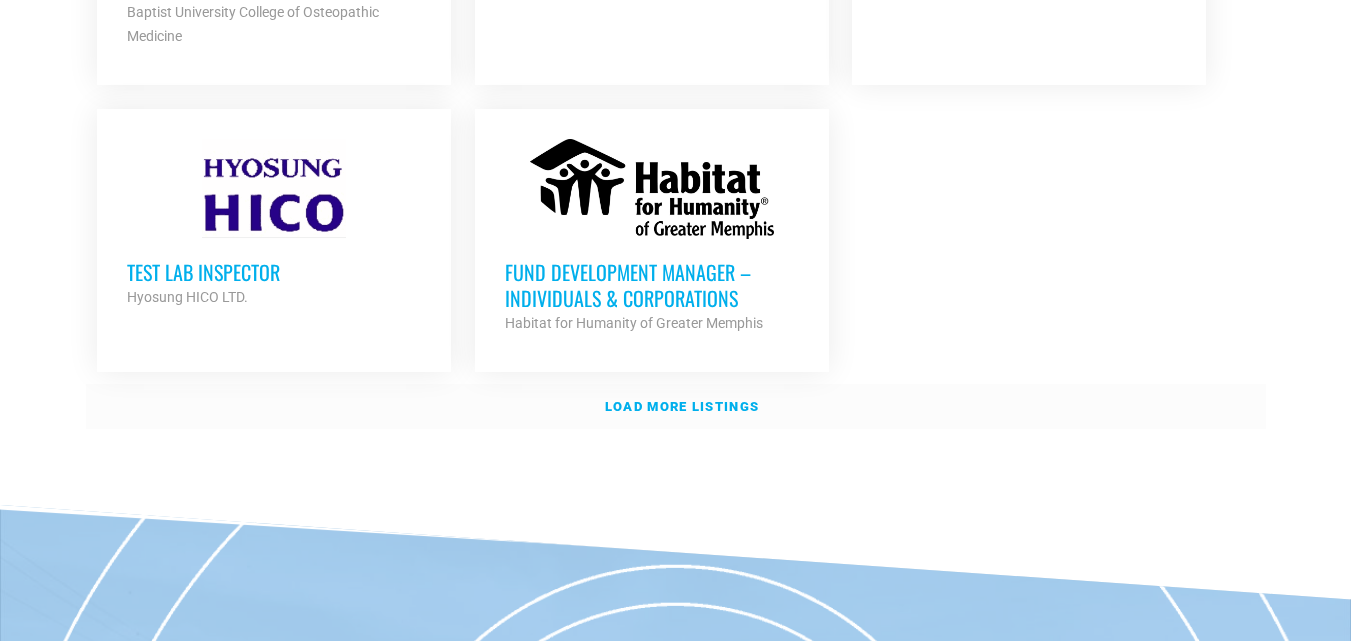 click on "Load more listings" at bounding box center [676, 407] 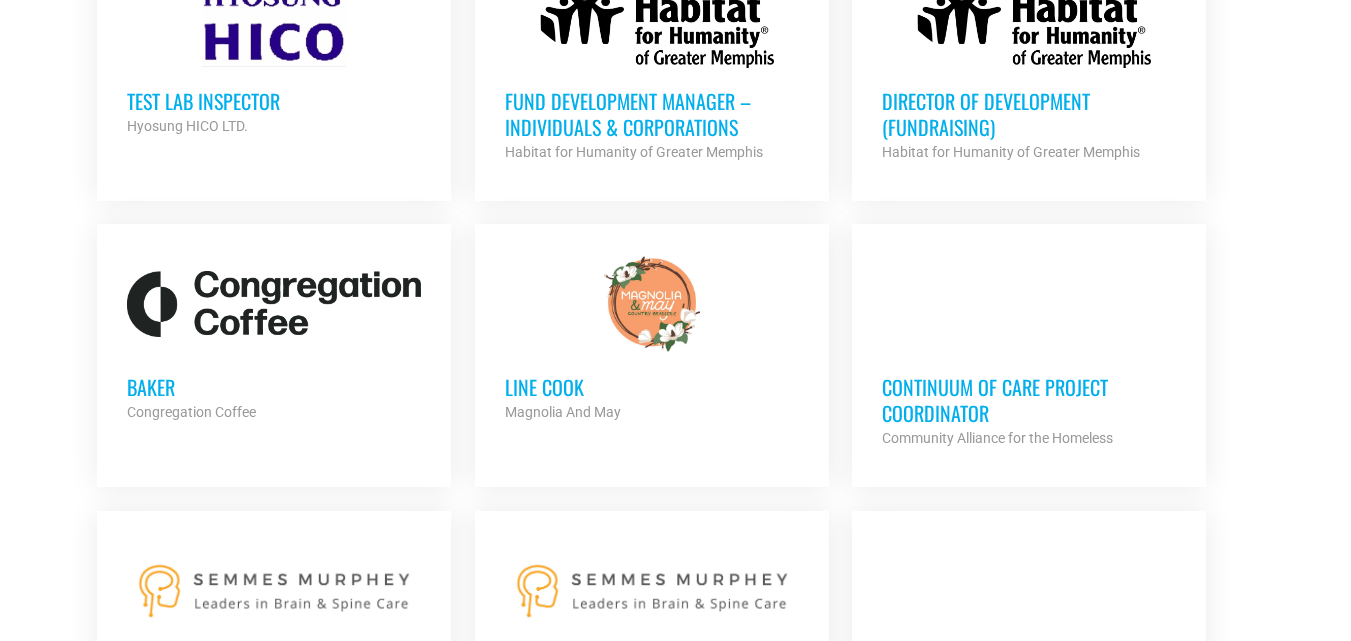 scroll, scrollTop: 2800, scrollLeft: 0, axis: vertical 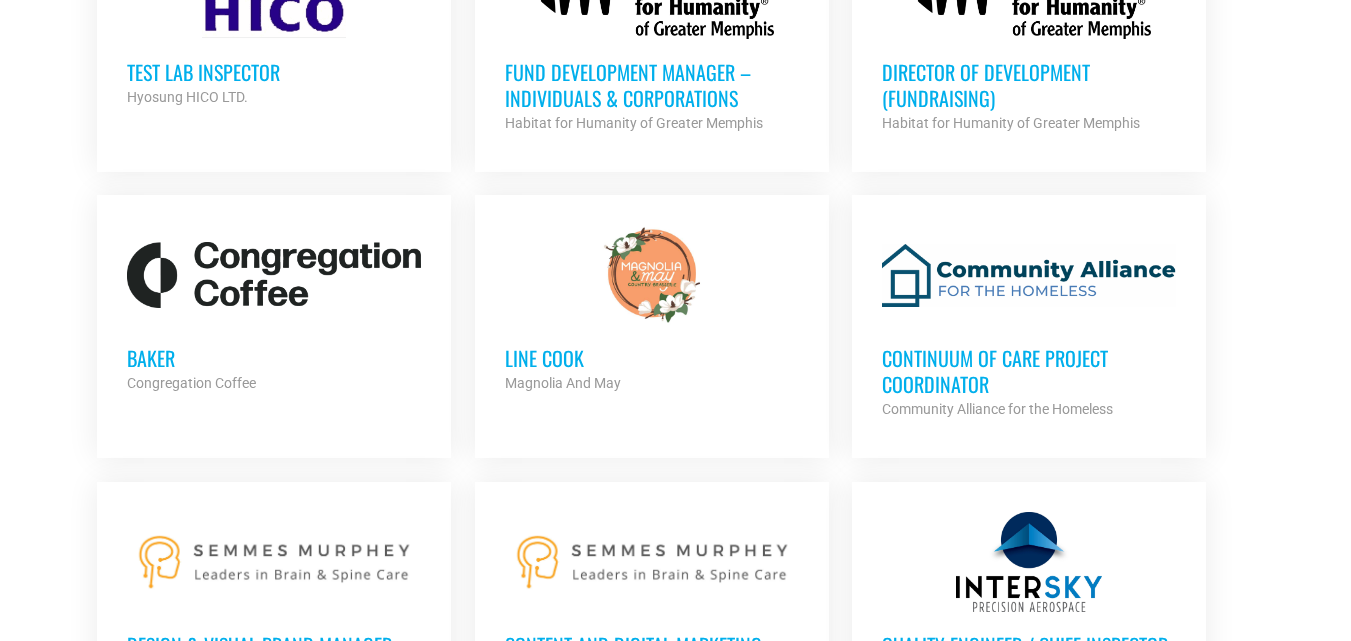 click on "Continuum of Care Project Coordinator" at bounding box center [1029, 371] 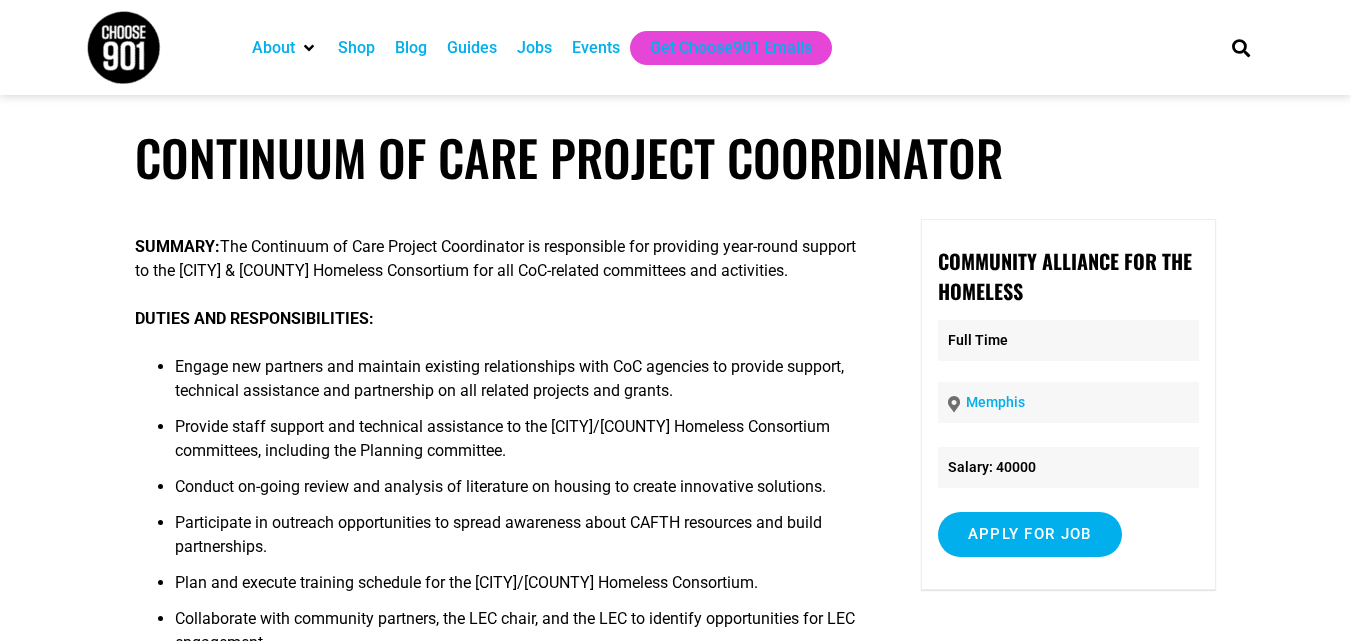 scroll, scrollTop: 0, scrollLeft: 0, axis: both 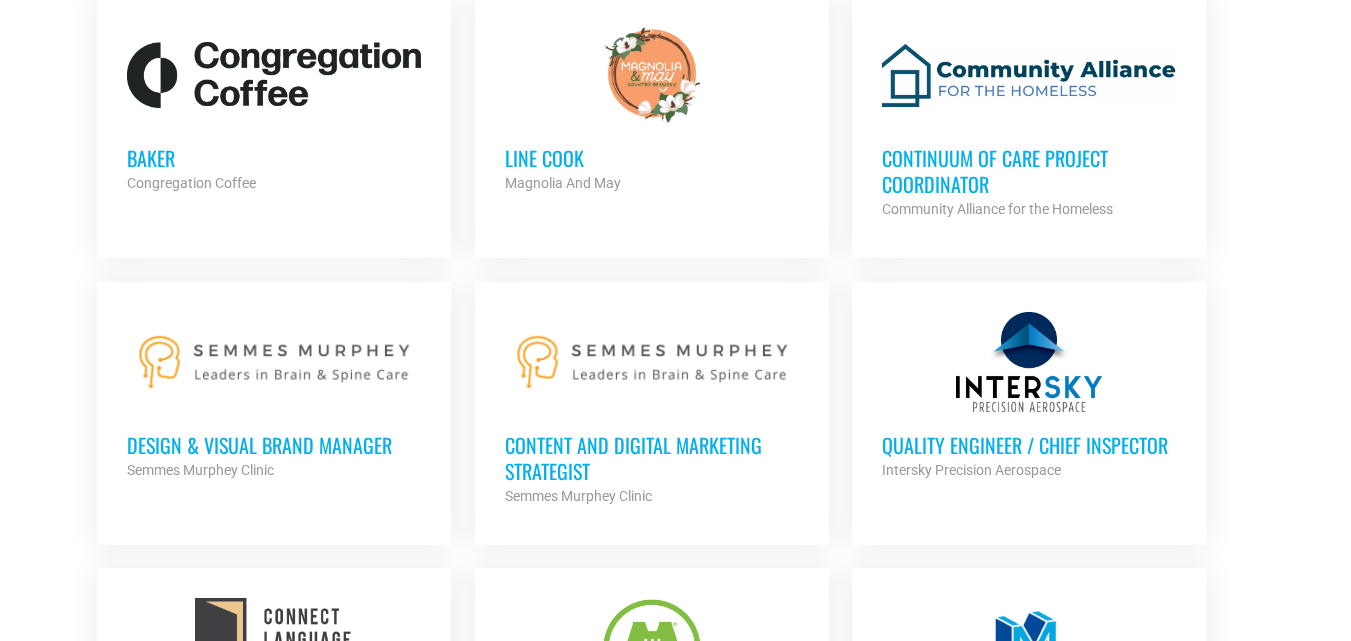 click on "Content and Digital Marketing Strategist" at bounding box center [652, 458] 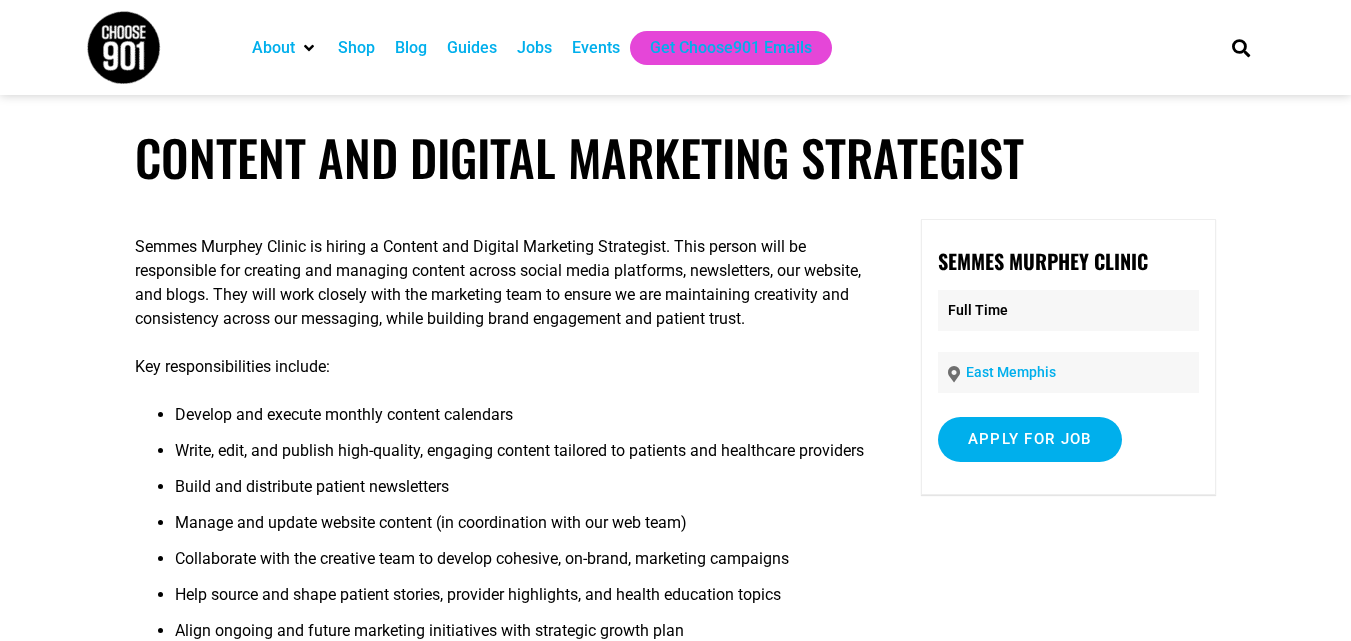 scroll, scrollTop: 0, scrollLeft: 0, axis: both 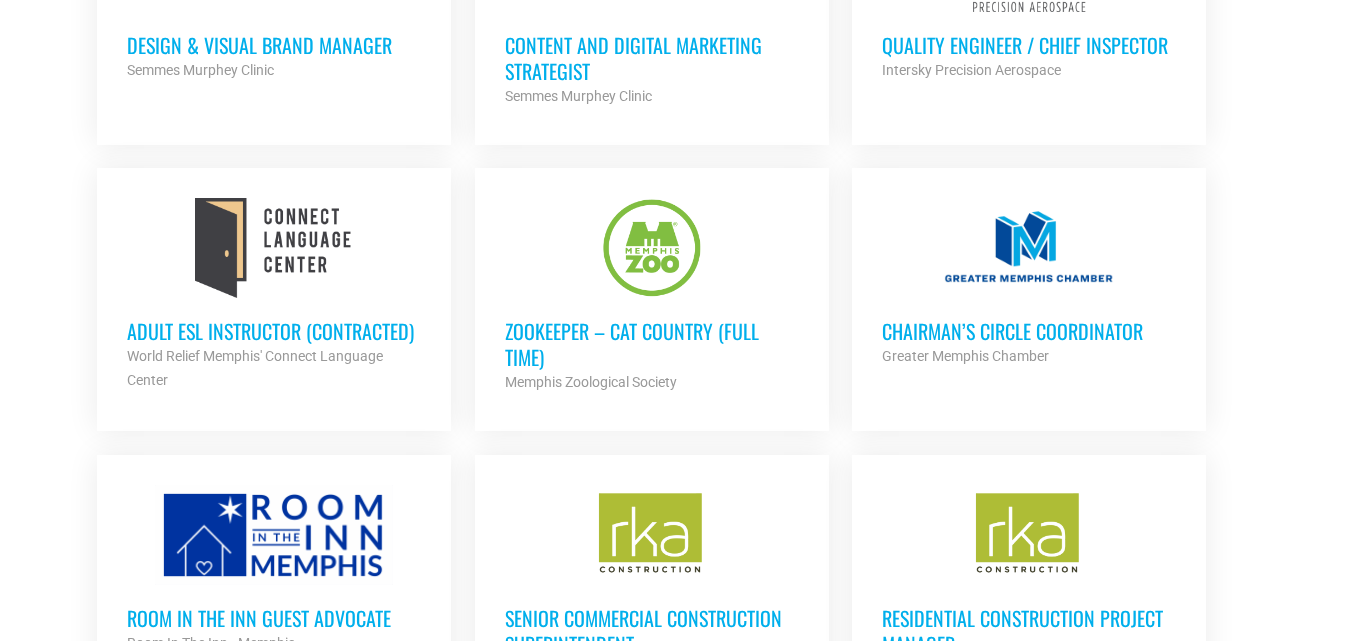 click on "Chairman’s Circle Coordinator" at bounding box center (1029, 331) 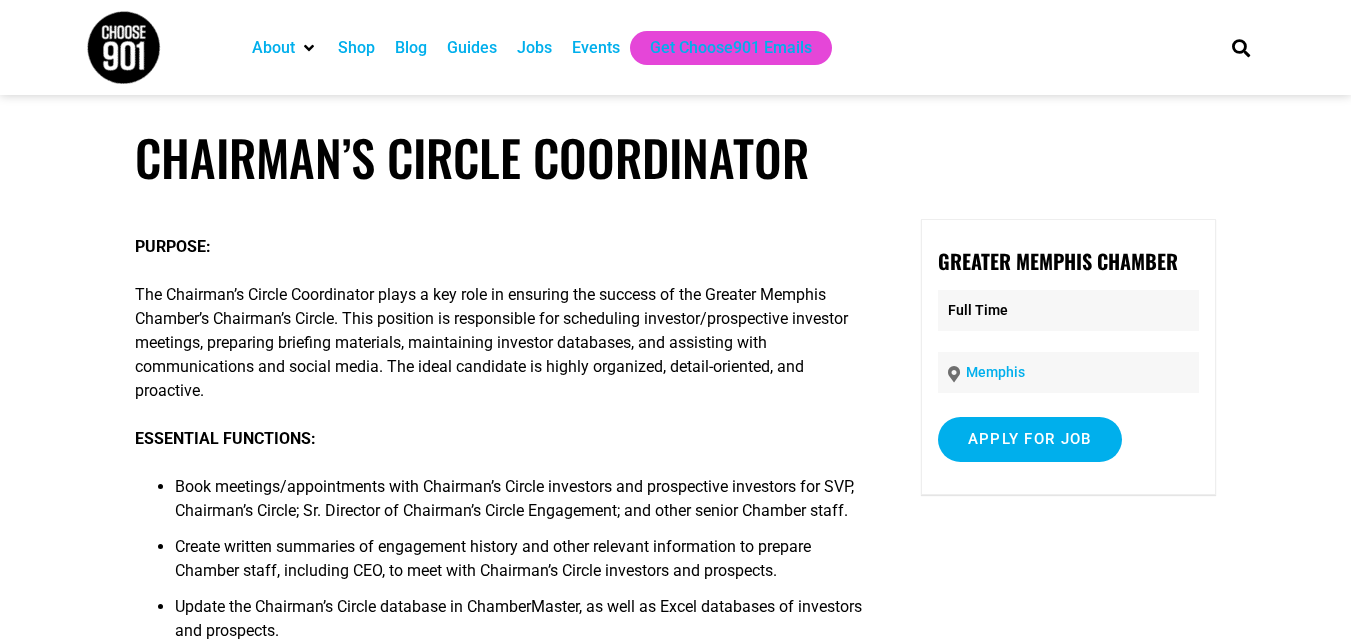 scroll, scrollTop: 0, scrollLeft: 0, axis: both 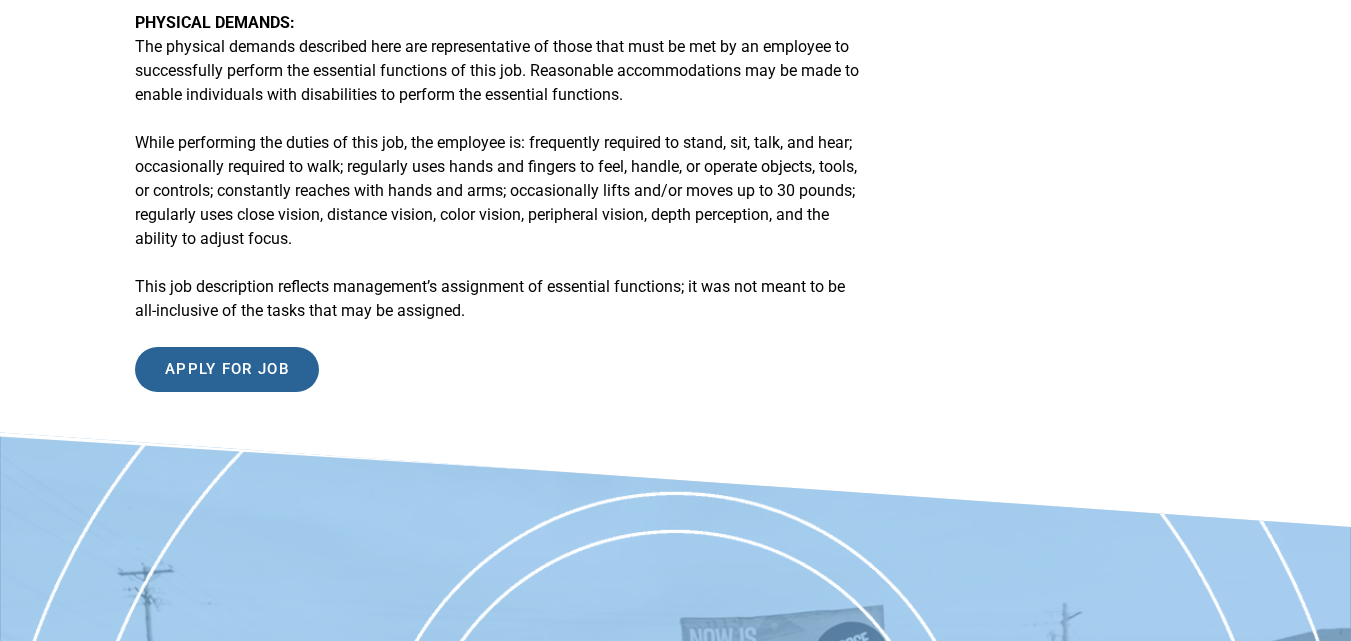 click on "Apply for job" at bounding box center (227, 369) 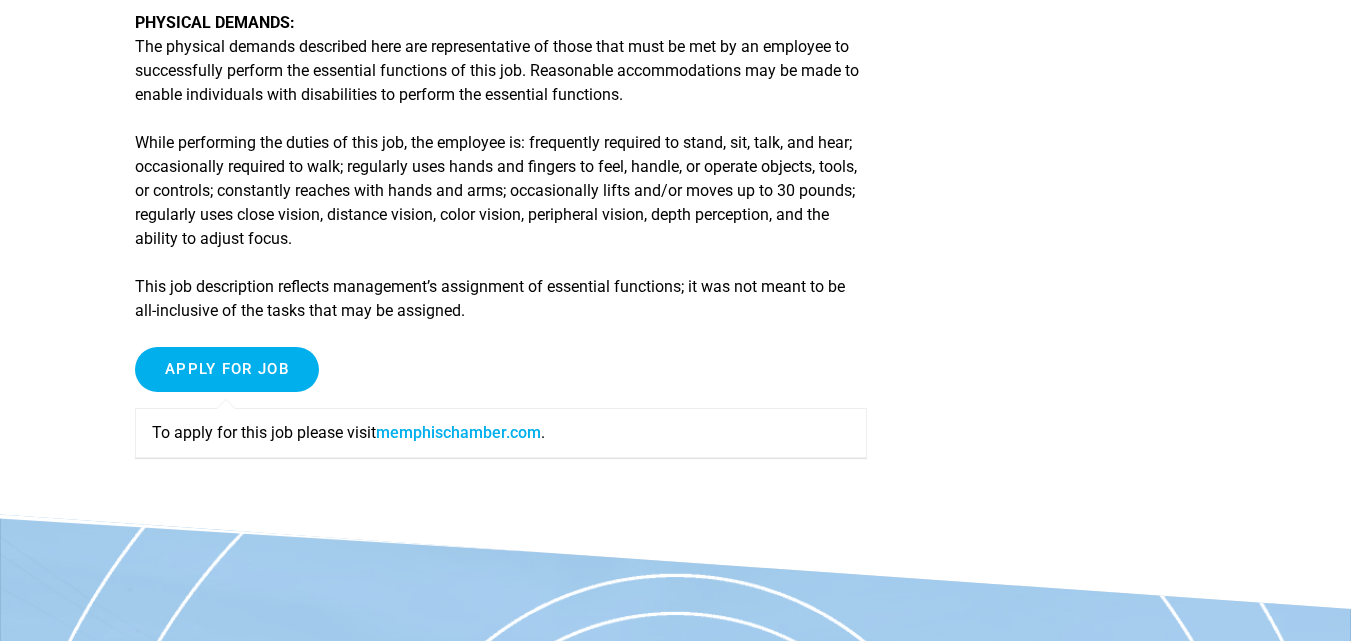 click on "memphischamber.com" at bounding box center (458, 432) 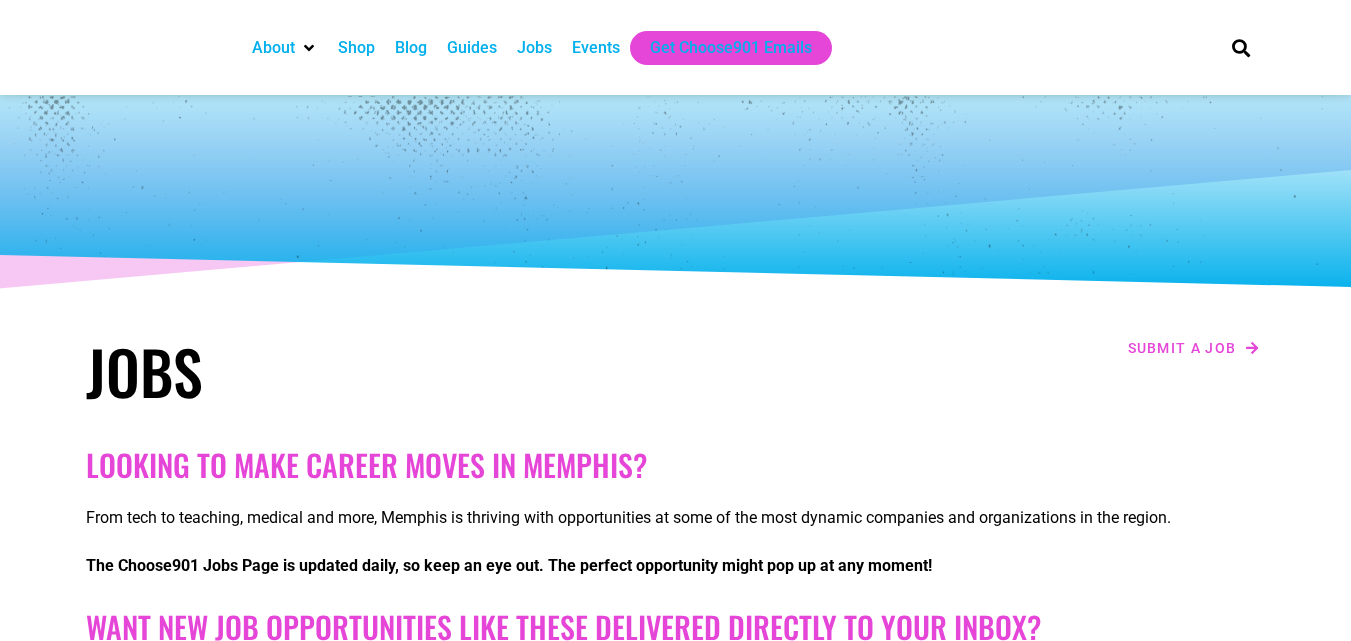 scroll, scrollTop: 3400, scrollLeft: 0, axis: vertical 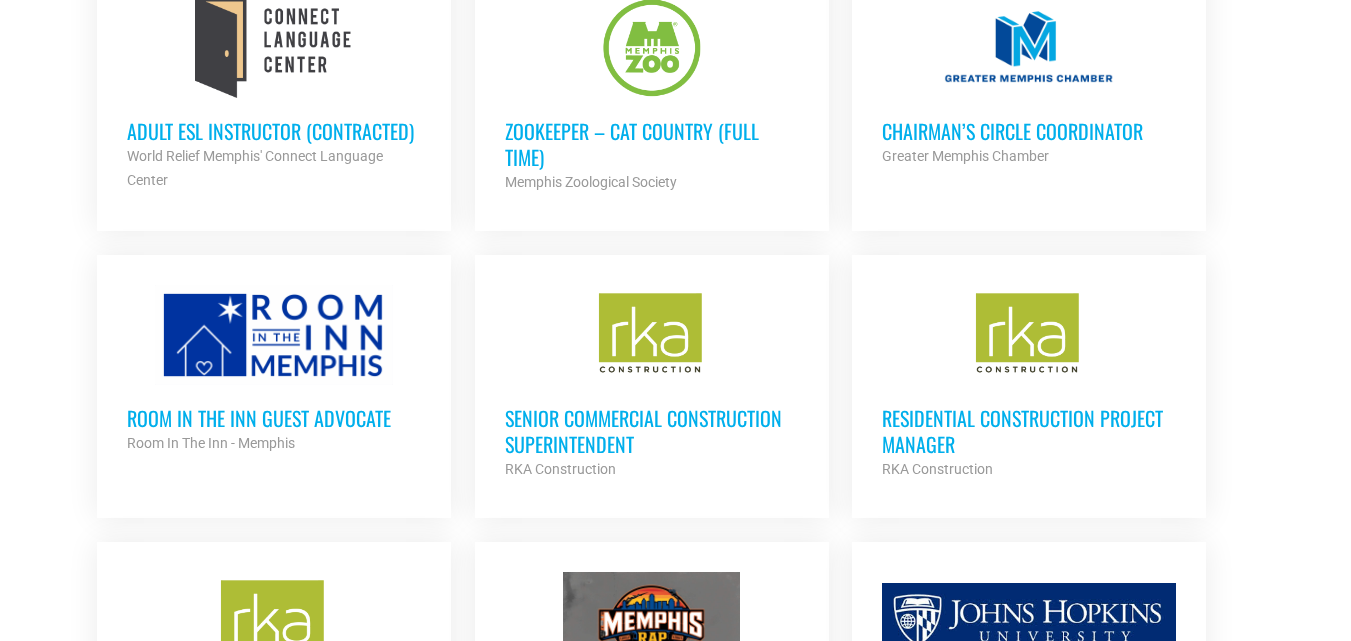 click on "Room in the Inn Guest Advocate" at bounding box center [274, 418] 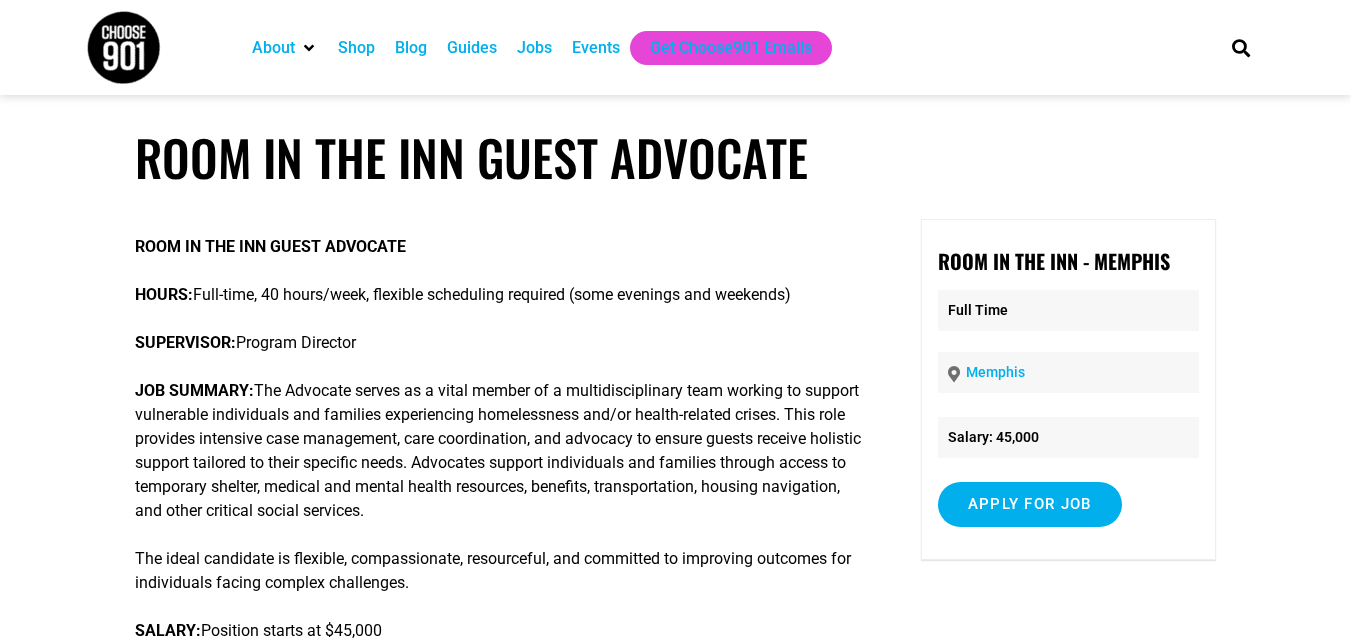 scroll, scrollTop: 0, scrollLeft: 0, axis: both 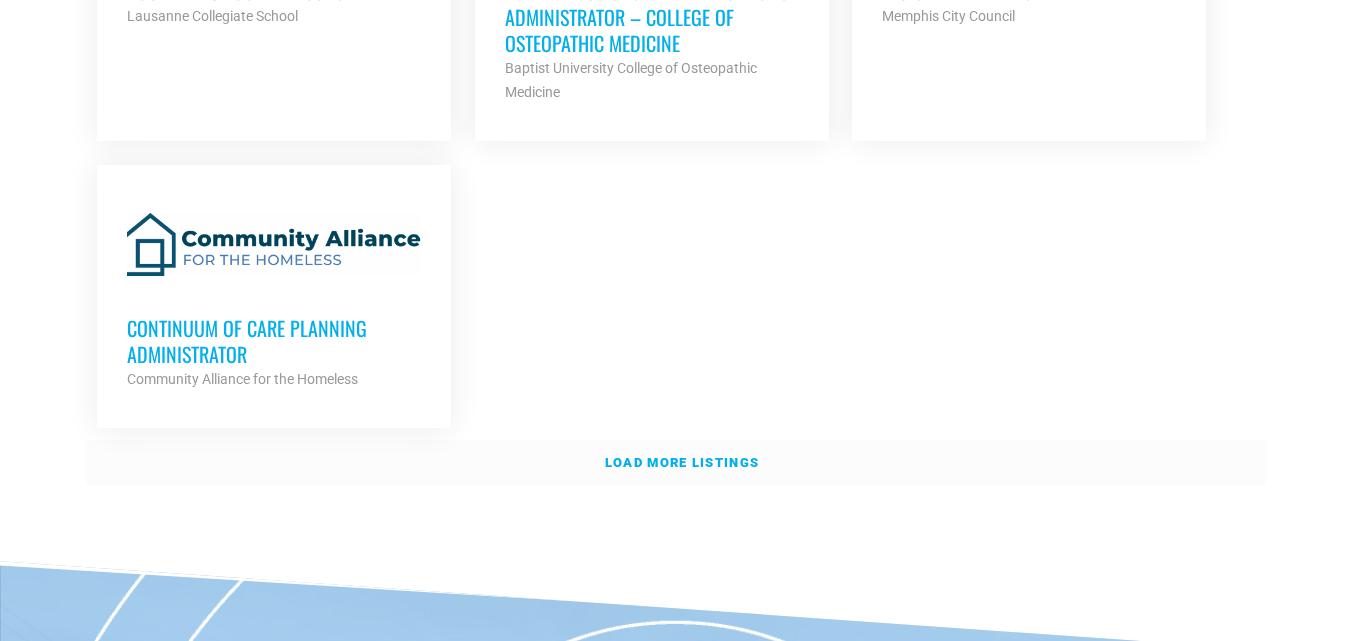 click on "Load more listings" at bounding box center (682, 462) 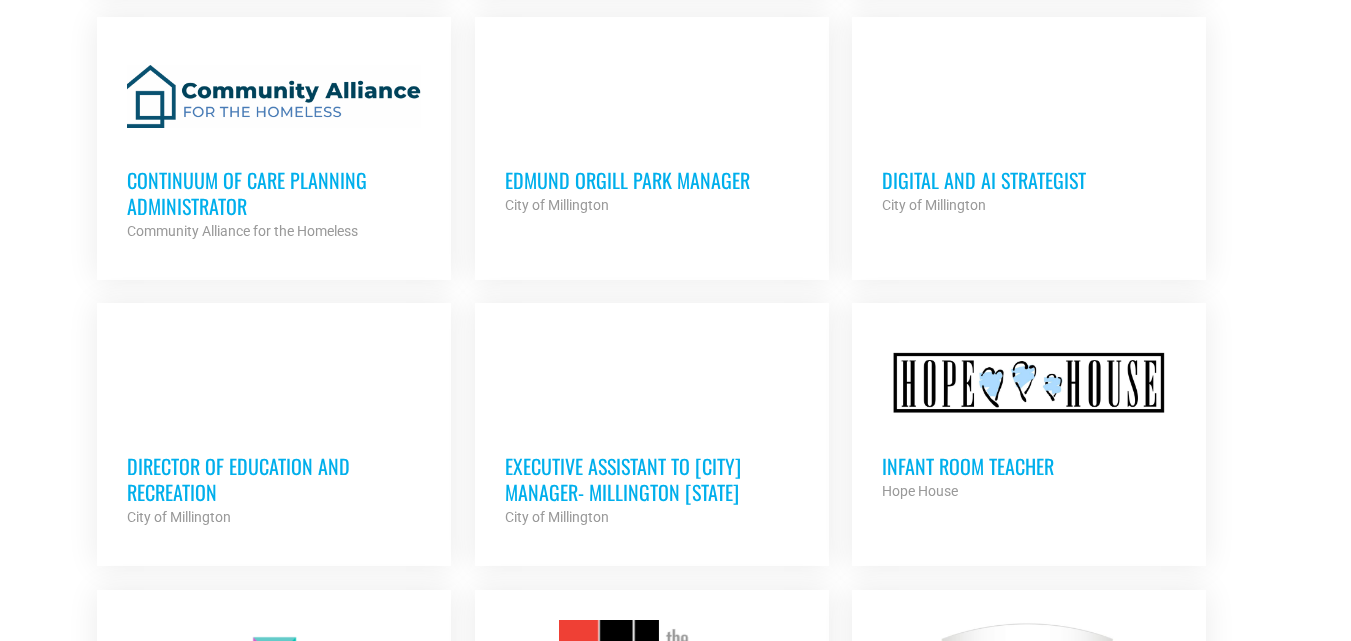 scroll, scrollTop: 4800, scrollLeft: 0, axis: vertical 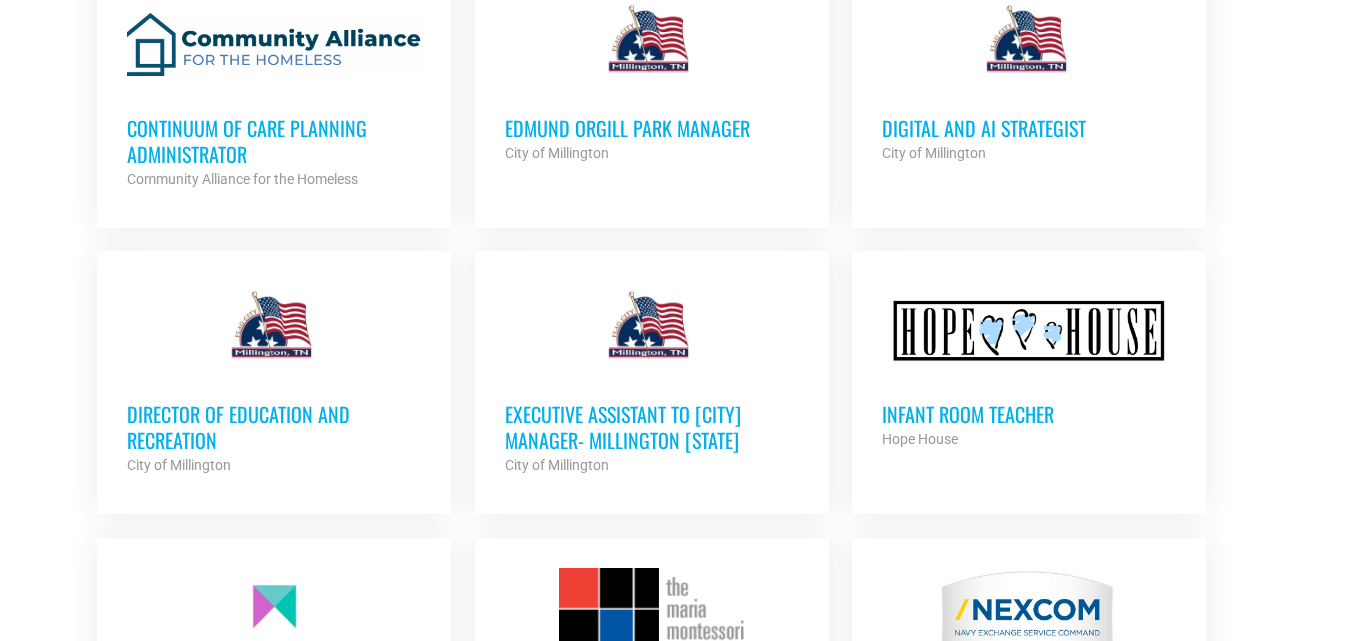 click on "Director of Education and Recreation" at bounding box center [274, 427] 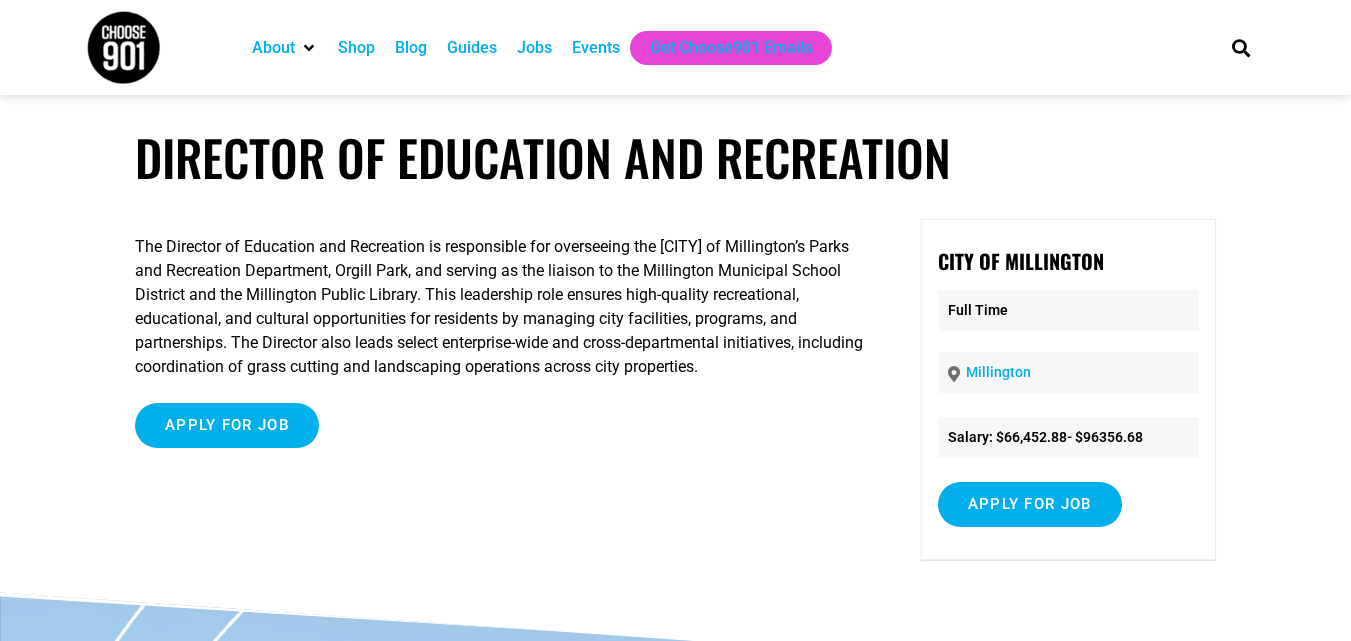 scroll, scrollTop: 0, scrollLeft: 0, axis: both 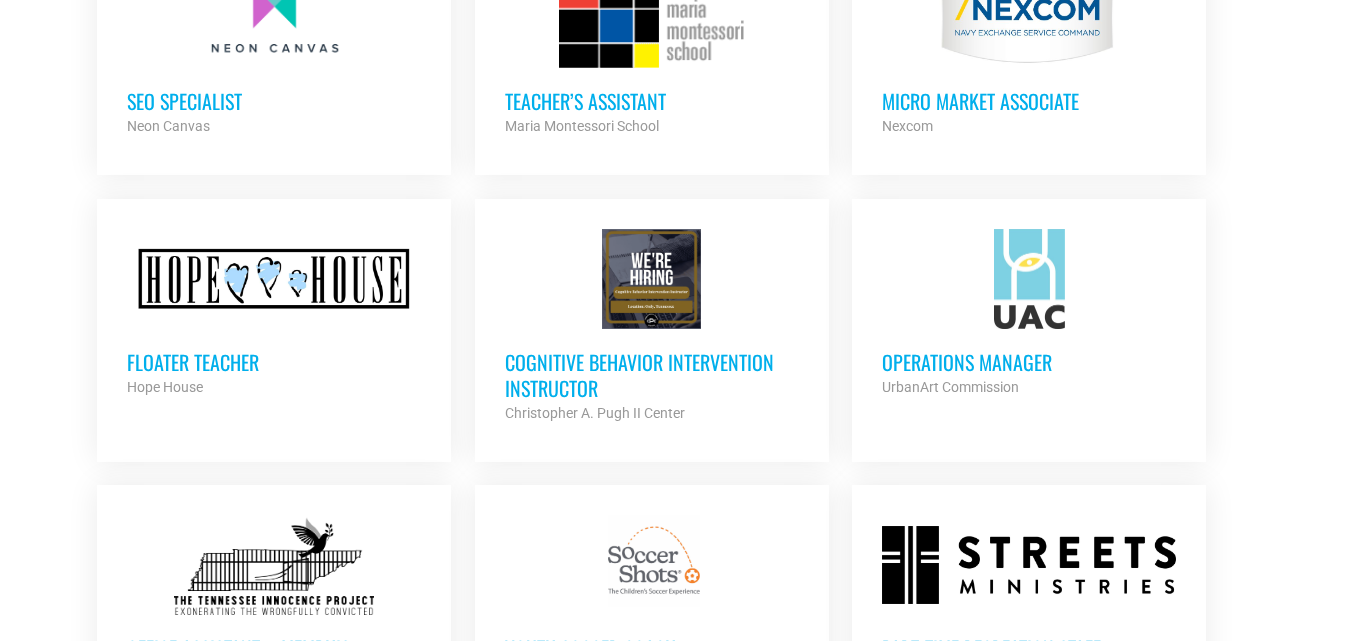 click on "Cognitive Behavior Intervention Instructor" at bounding box center (652, 375) 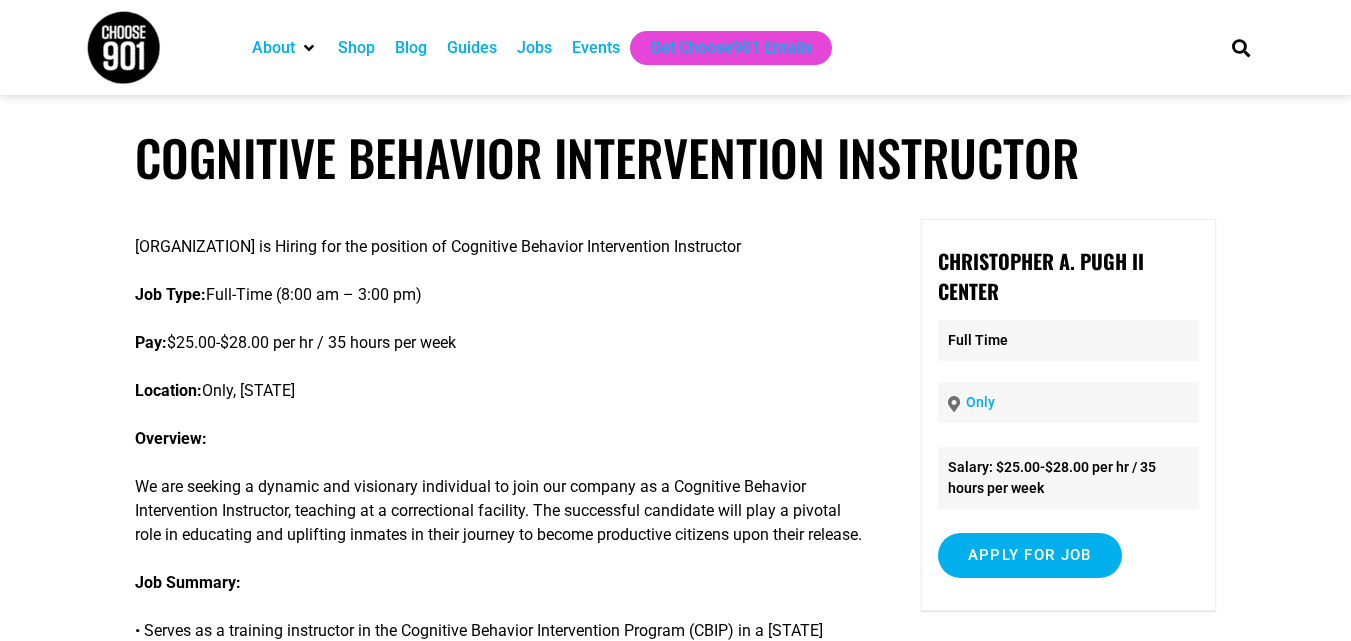 scroll, scrollTop: 0, scrollLeft: 0, axis: both 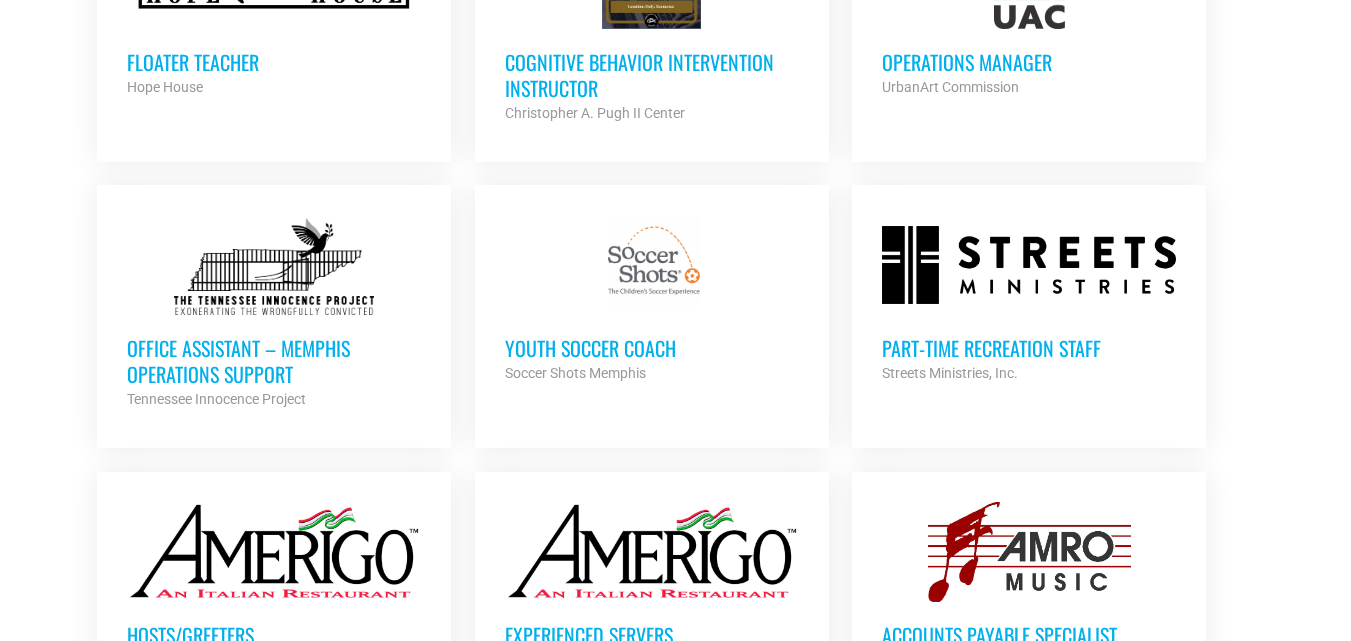 click on "Office Assistant – Memphis Operations Support" at bounding box center (274, 361) 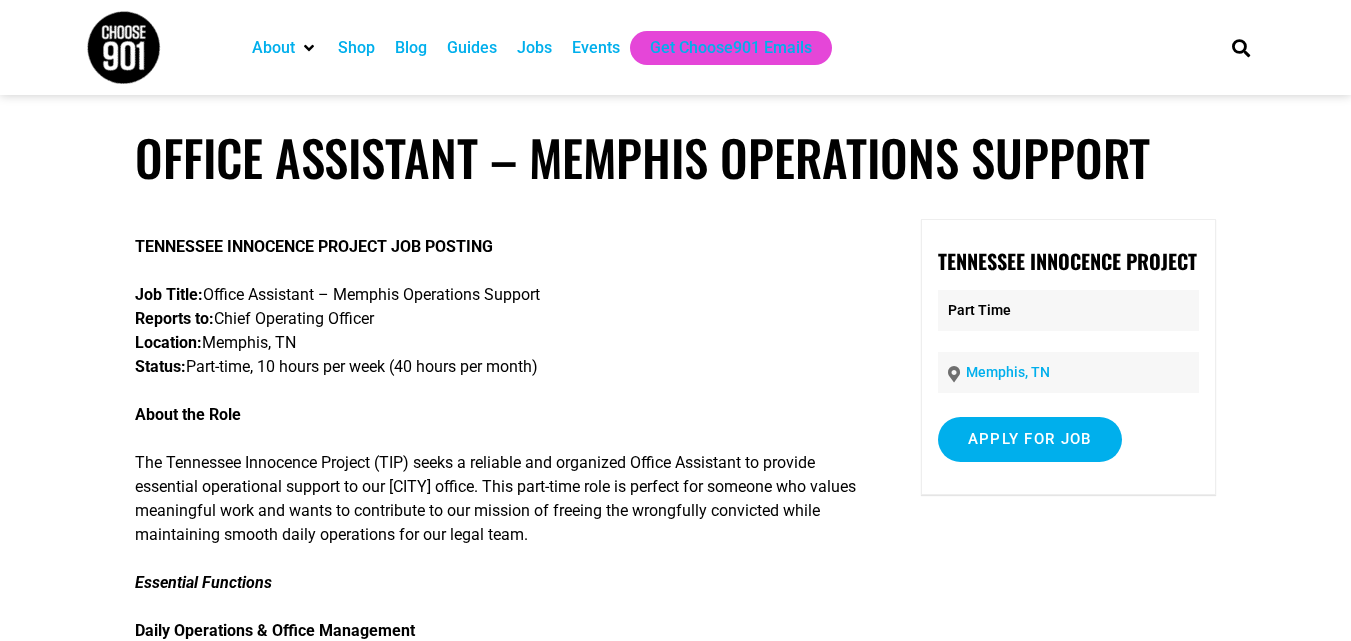 scroll, scrollTop: 0, scrollLeft: 0, axis: both 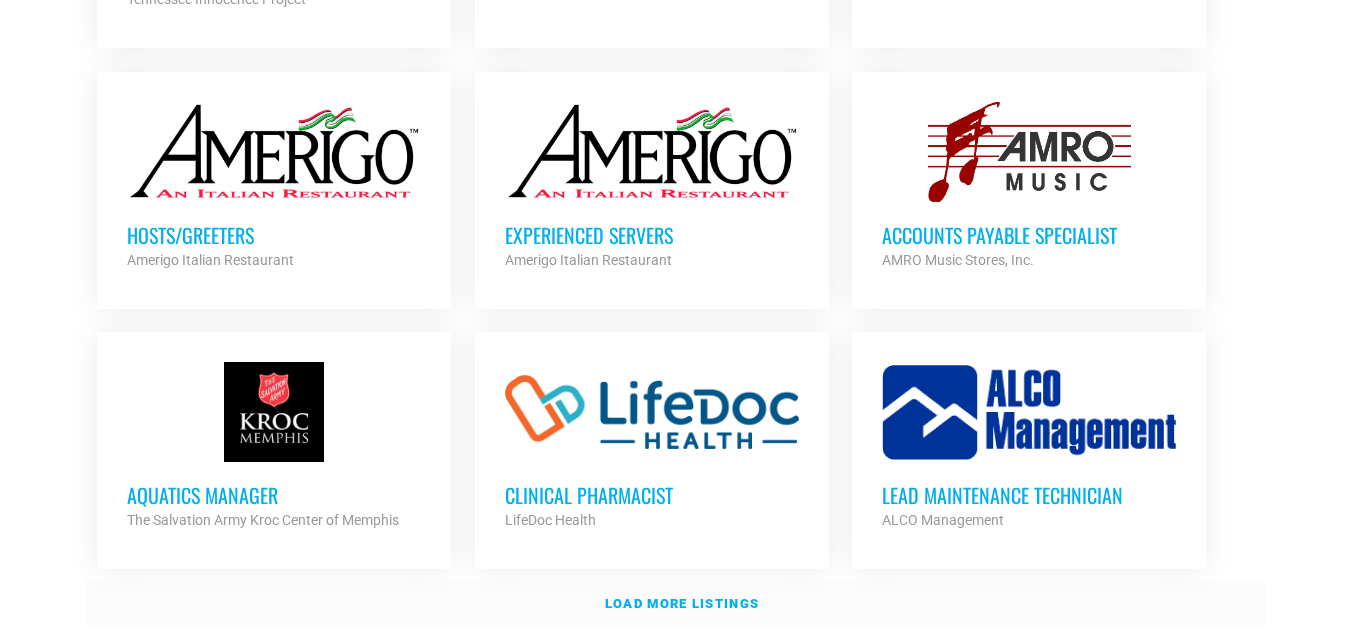 click on "Load more listings" at bounding box center [682, 603] 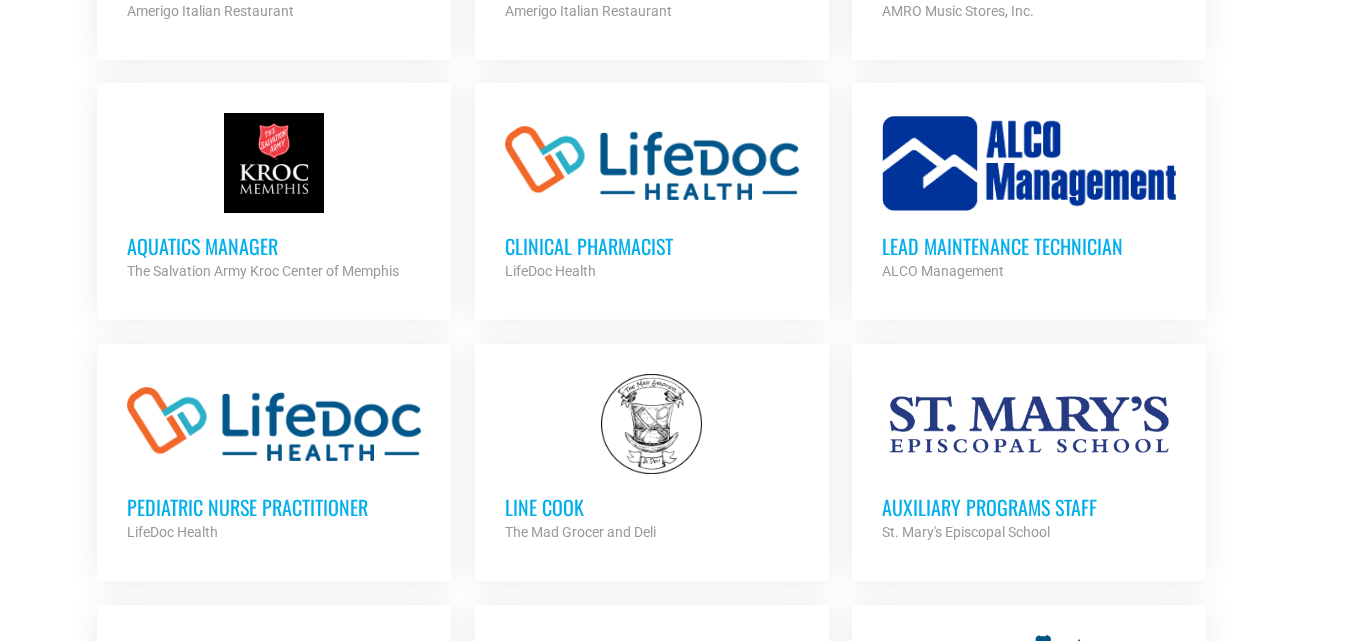 scroll, scrollTop: 6400, scrollLeft: 0, axis: vertical 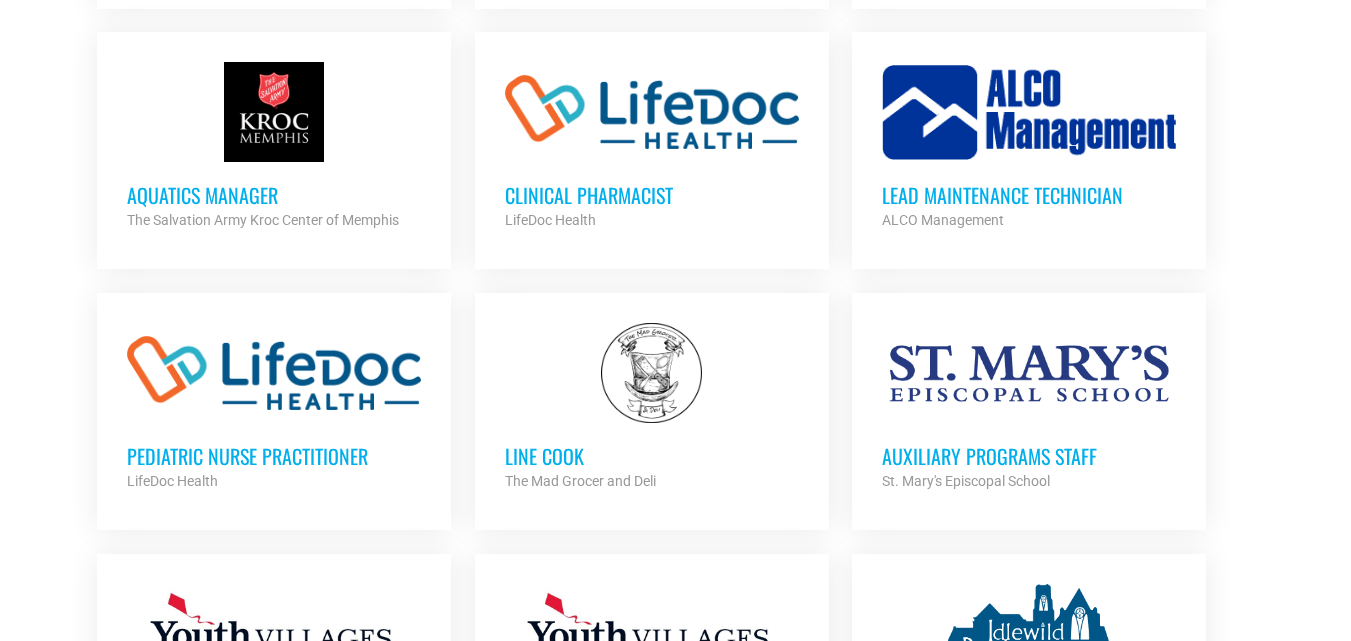 click on "Auxiliary Programs Staff" at bounding box center (1029, 456) 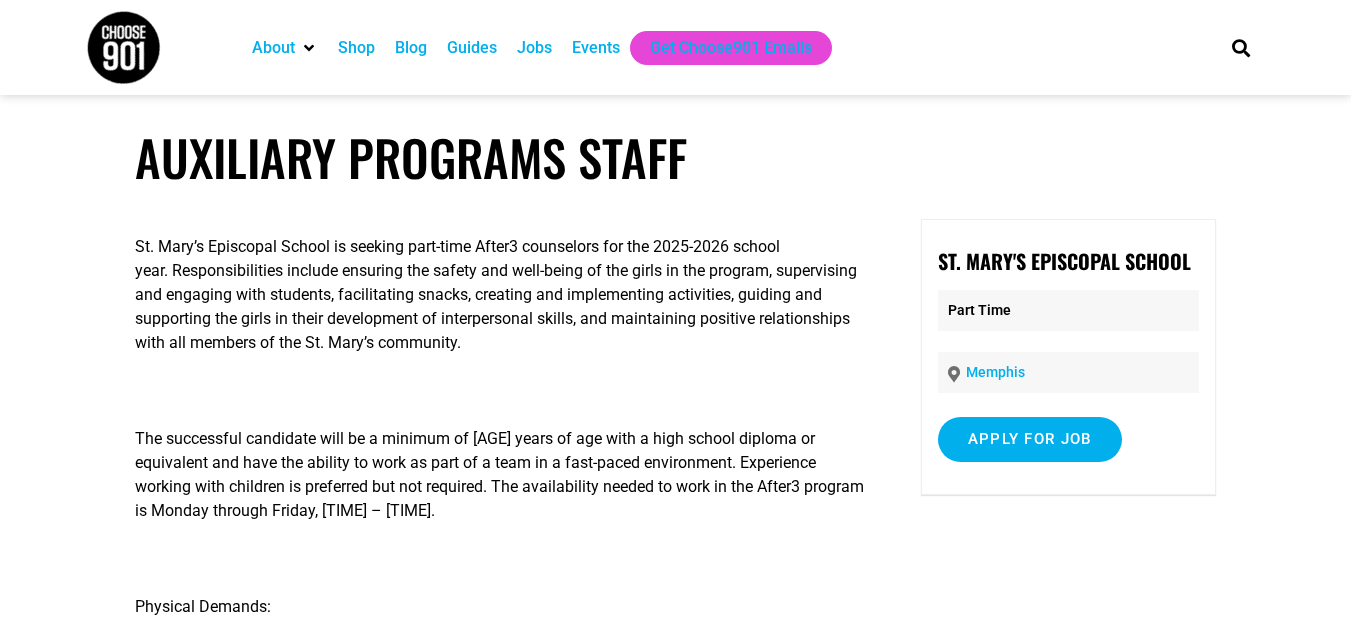 scroll, scrollTop: 0, scrollLeft: 0, axis: both 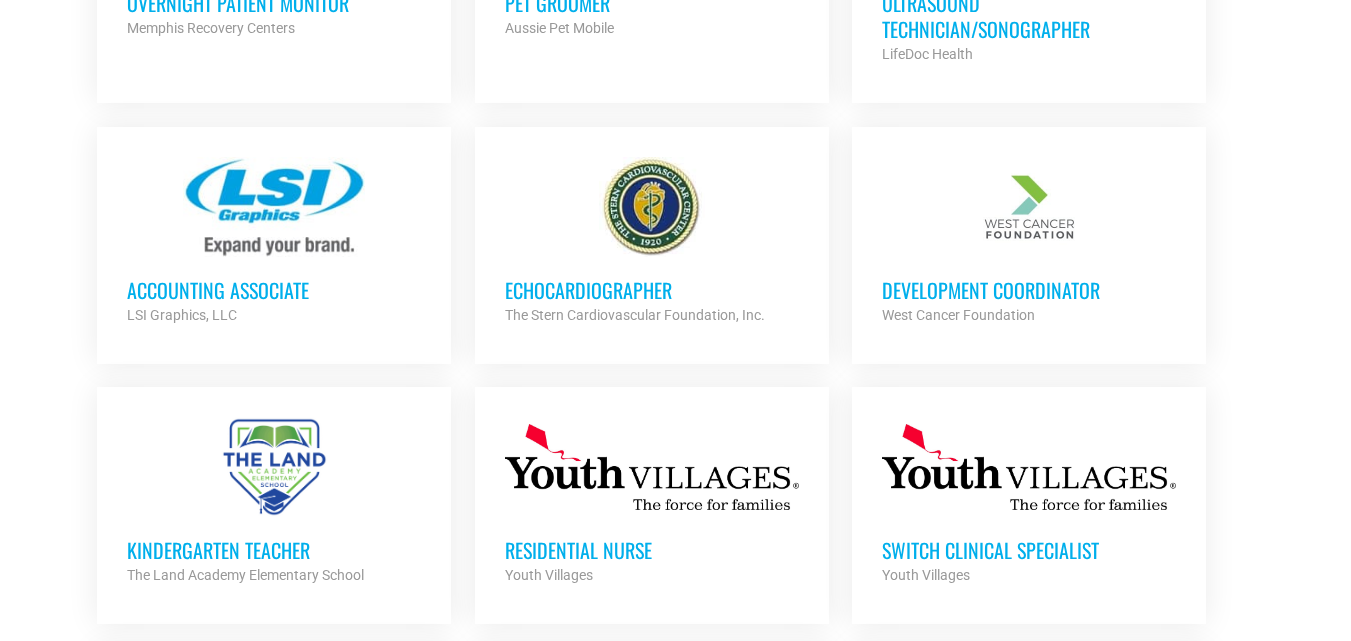 click on "Development Coordinator" at bounding box center [1029, 290] 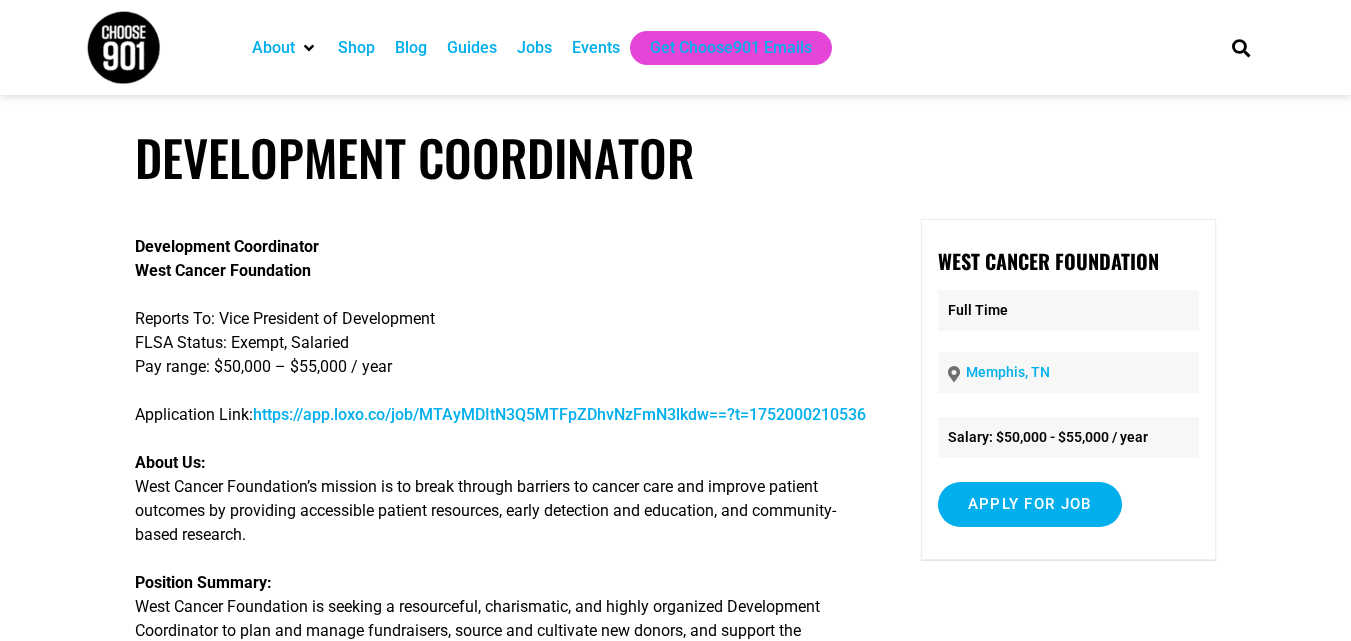 scroll, scrollTop: 0, scrollLeft: 0, axis: both 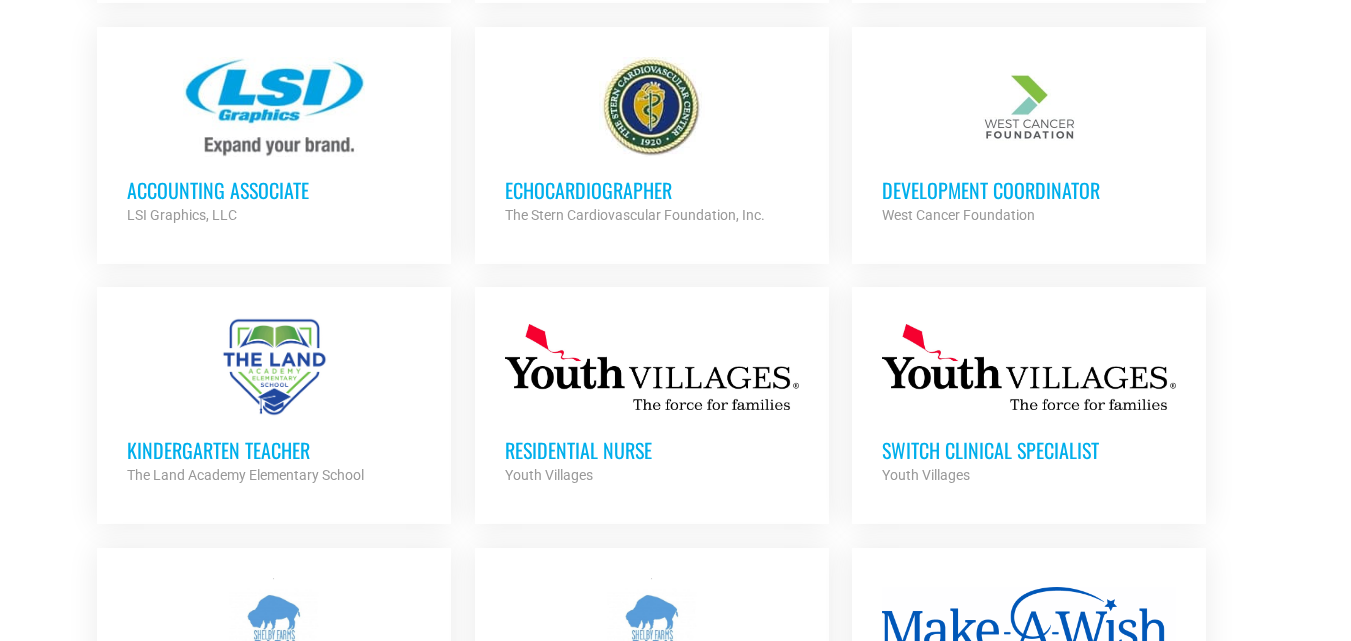 click at bounding box center [1029, 107] 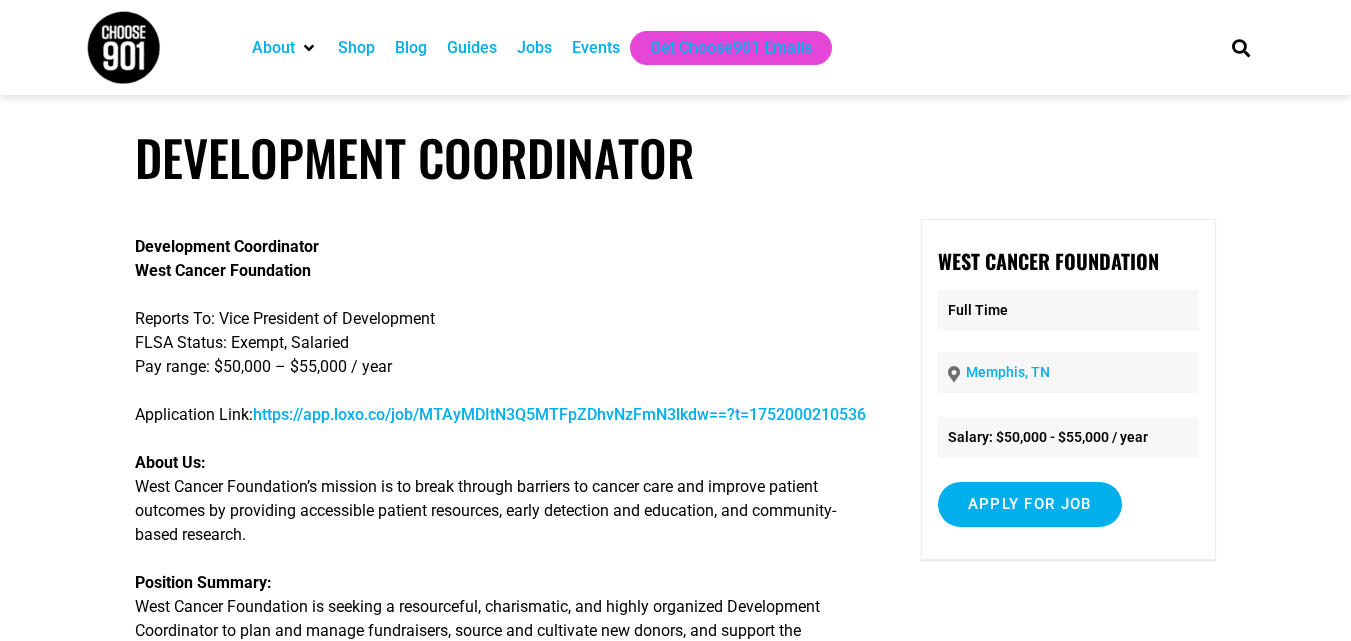 scroll, scrollTop: 0, scrollLeft: 0, axis: both 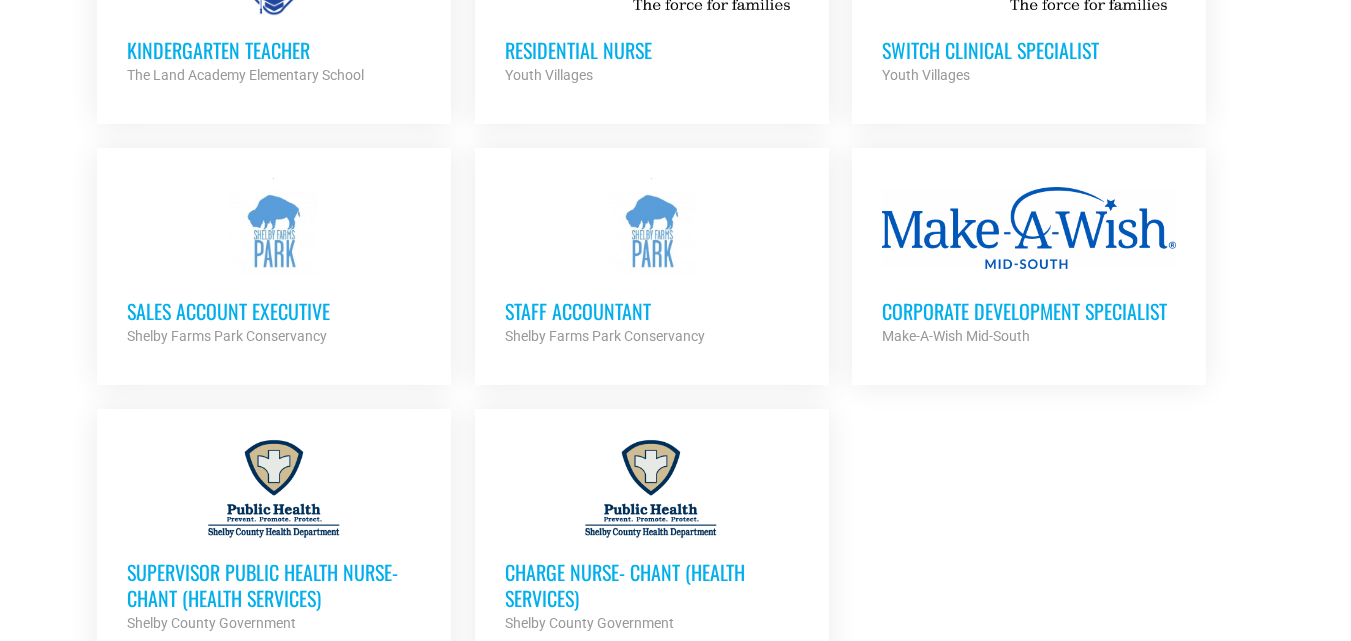 click on "Corporate Development Specialist" at bounding box center (1029, 311) 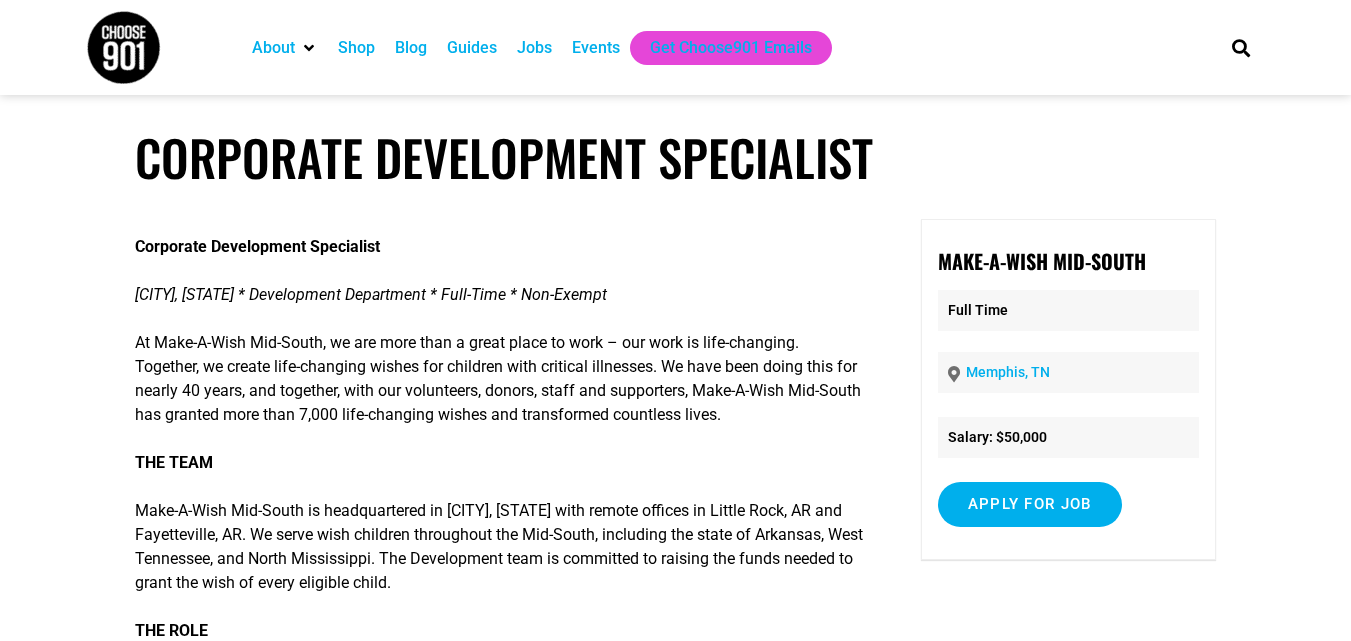 scroll, scrollTop: 0, scrollLeft: 0, axis: both 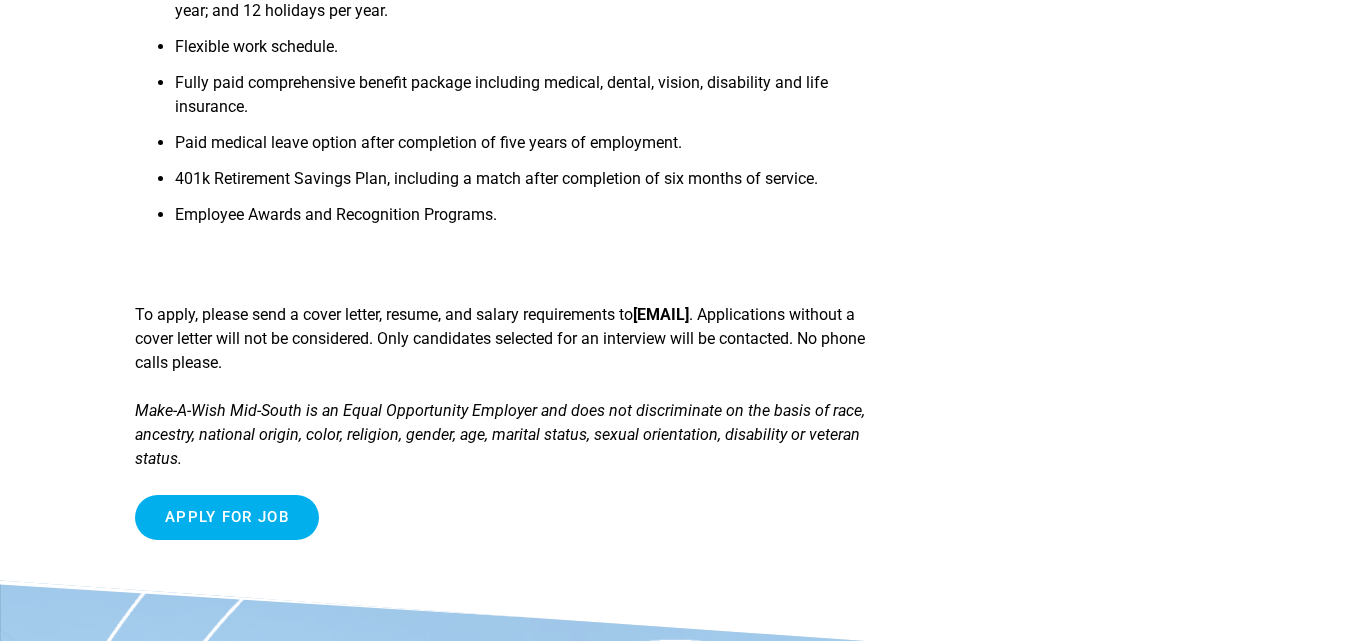 drag, startPoint x: 132, startPoint y: 335, endPoint x: 294, endPoint y: 340, distance: 162.07715 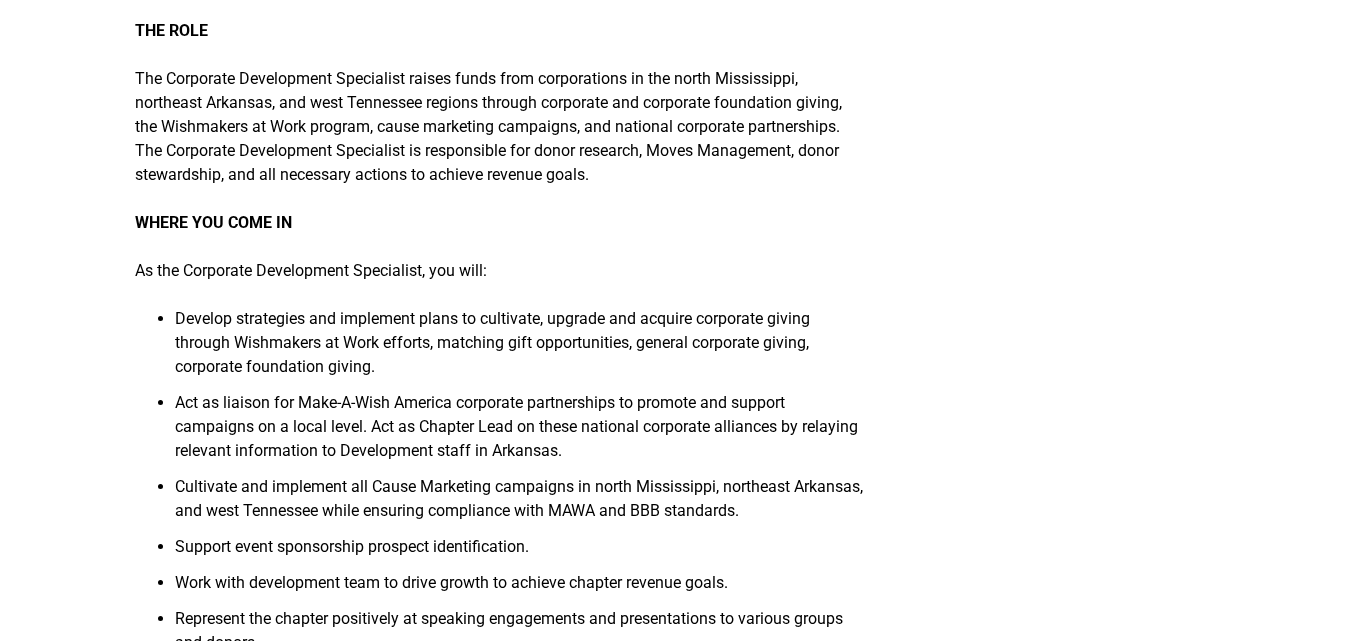 scroll, scrollTop: 0, scrollLeft: 0, axis: both 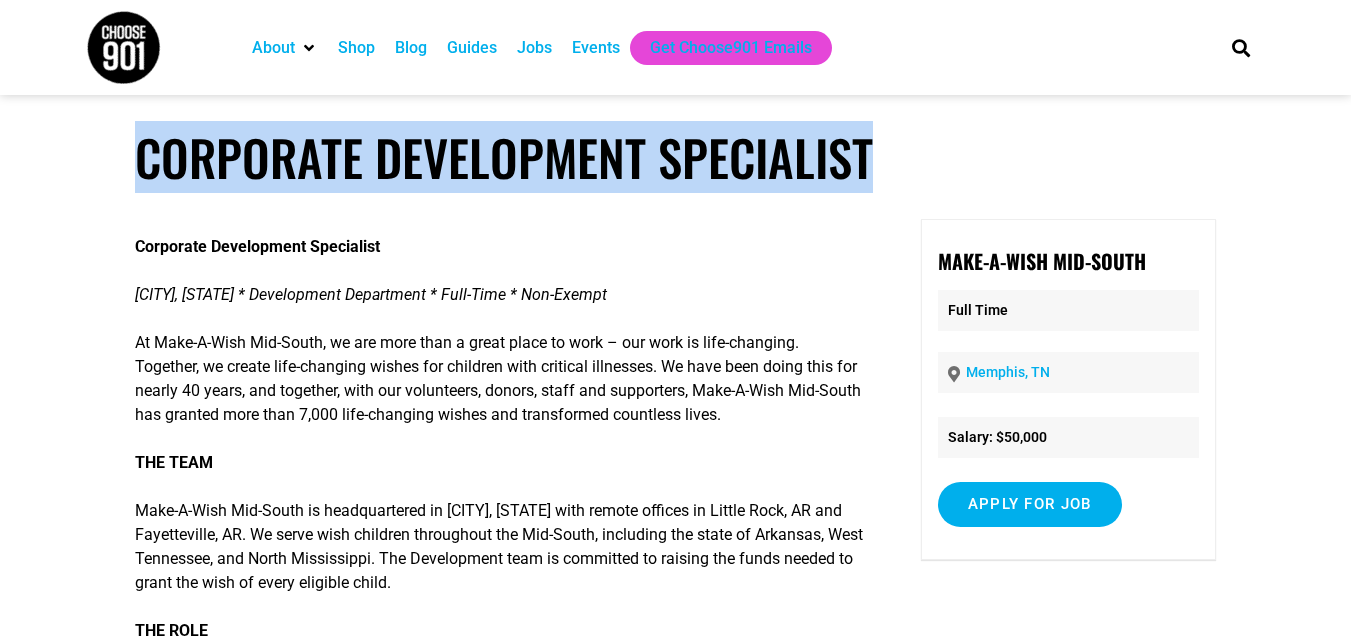drag, startPoint x: 135, startPoint y: 140, endPoint x: 869, endPoint y: 118, distance: 734.32965 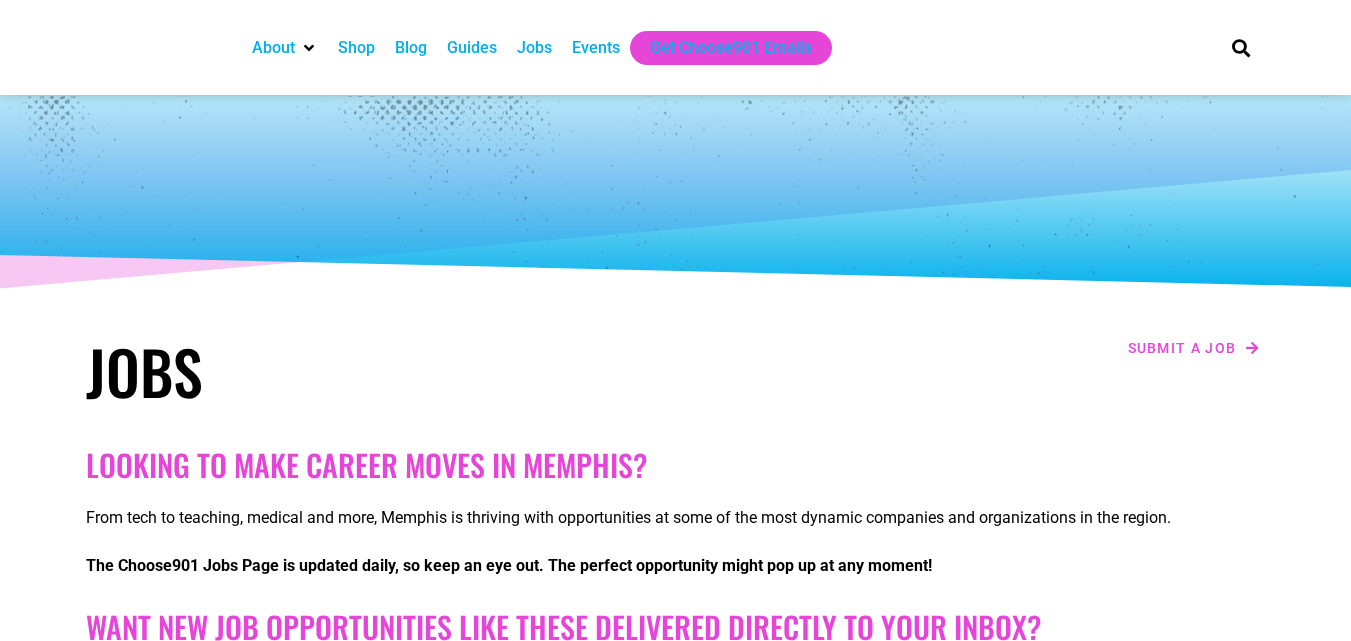 scroll, scrollTop: 7900, scrollLeft: 0, axis: vertical 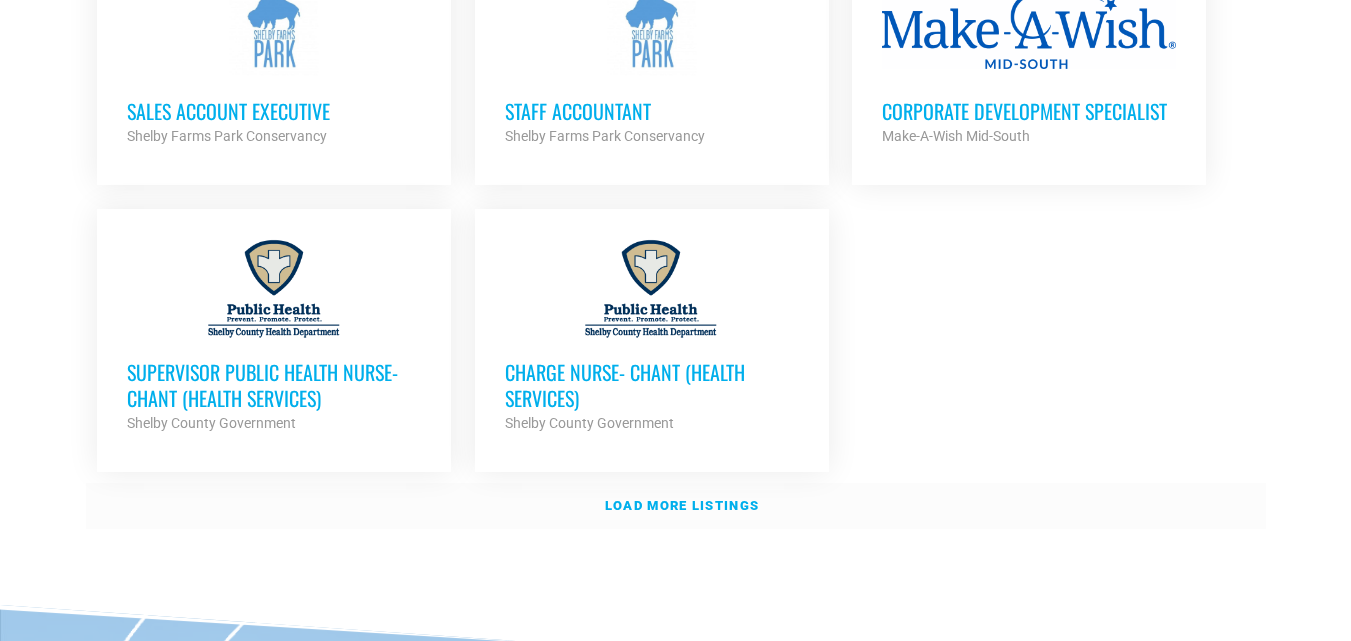 click on "Load more listings" at bounding box center (682, 505) 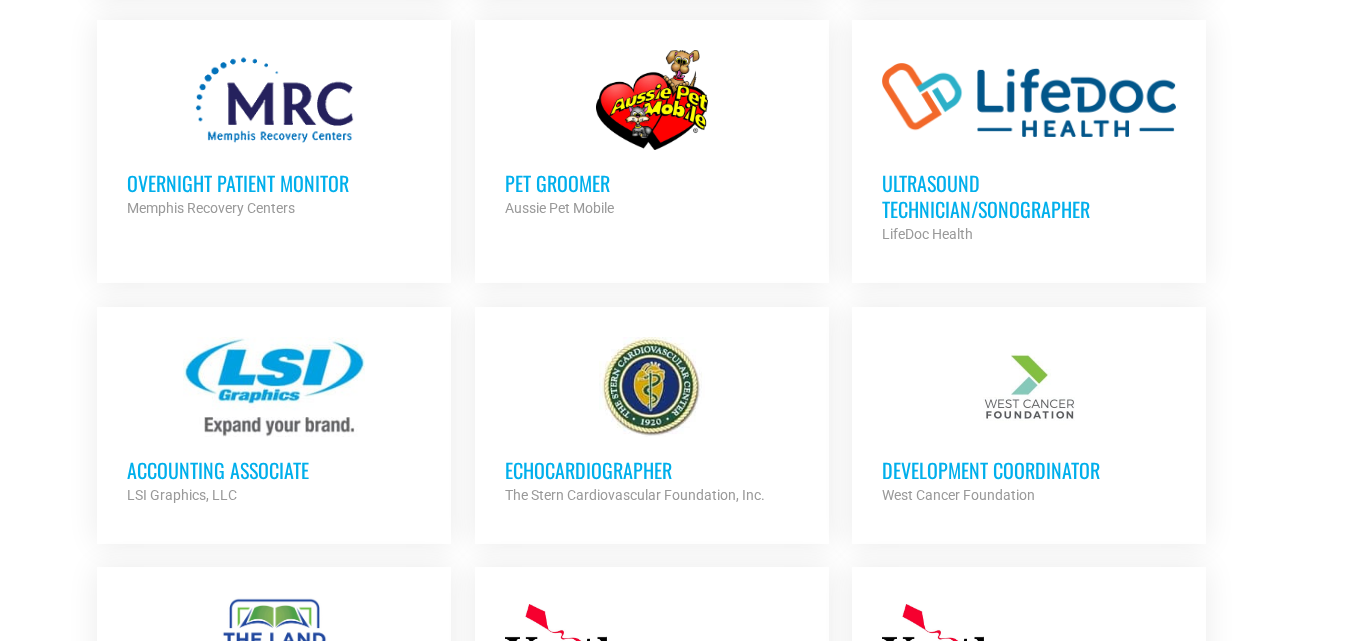 scroll, scrollTop: 6900, scrollLeft: 0, axis: vertical 